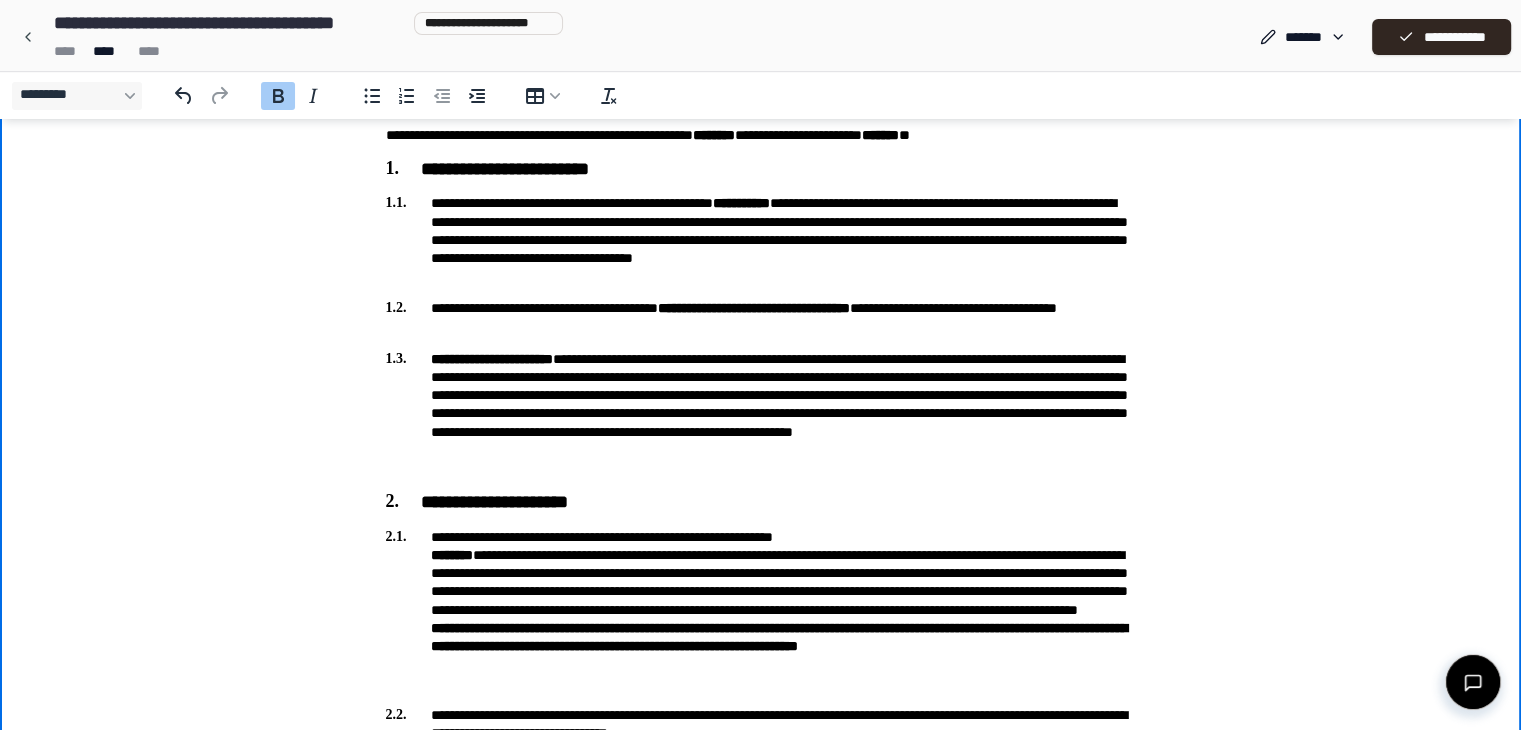 scroll, scrollTop: 0, scrollLeft: 0, axis: both 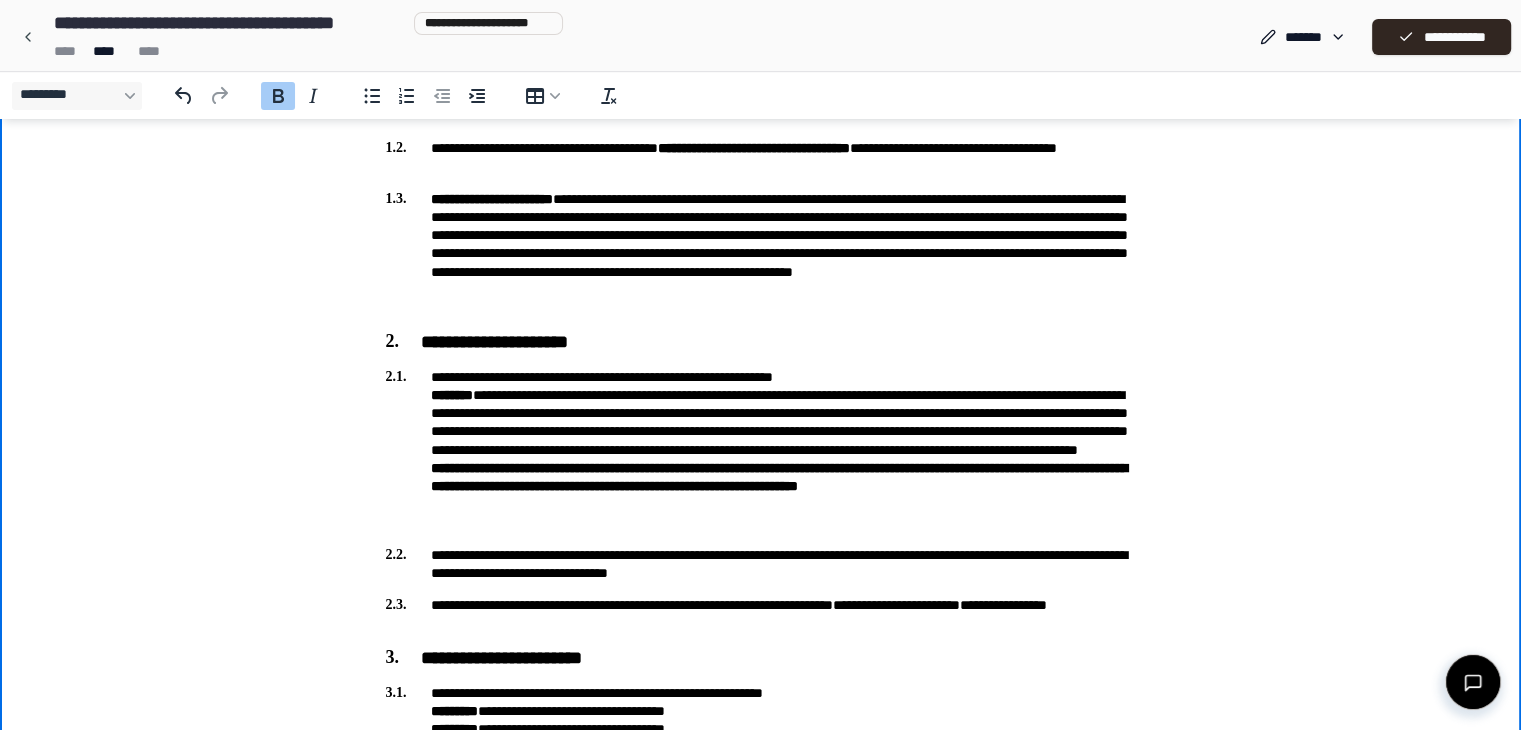 click on "**********" at bounding box center (779, 477) 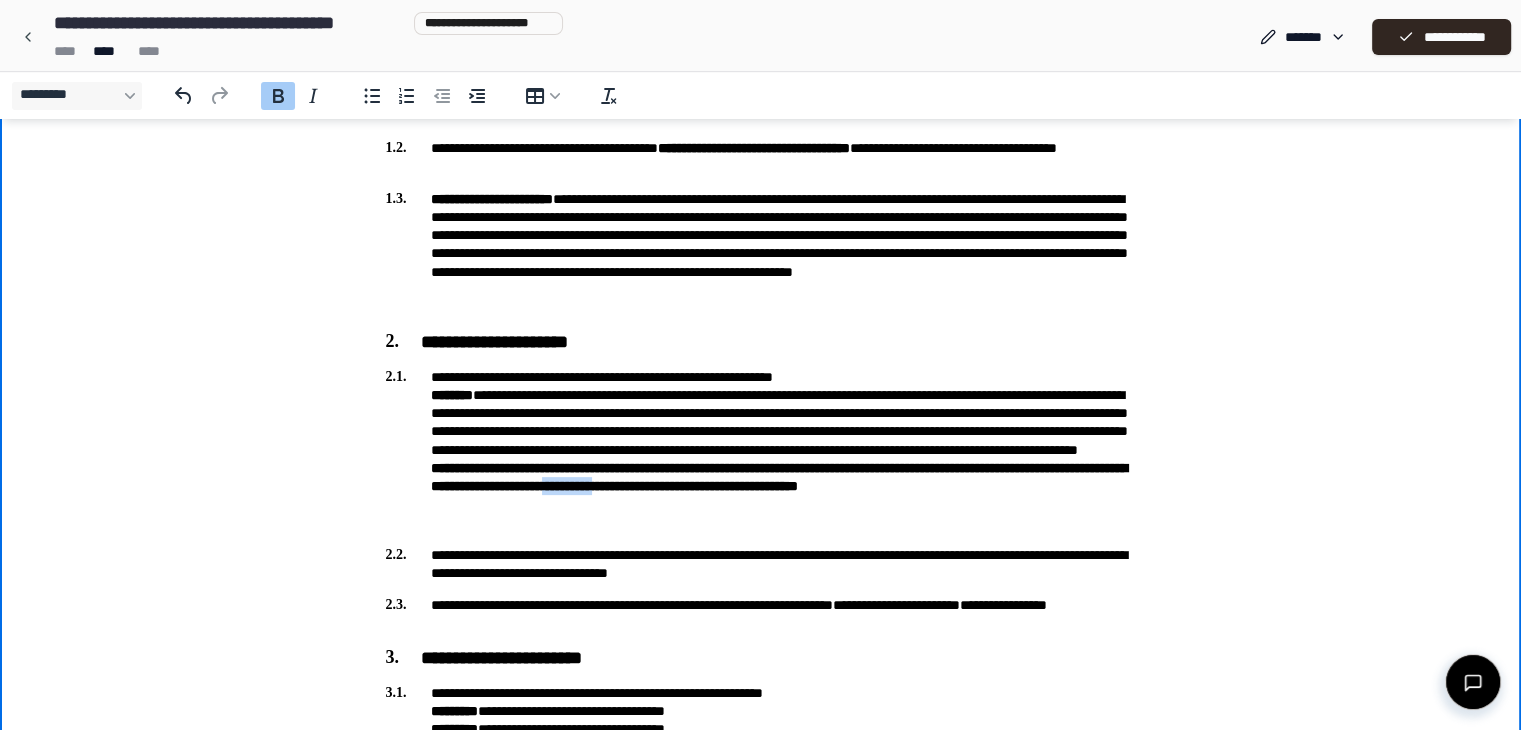 type 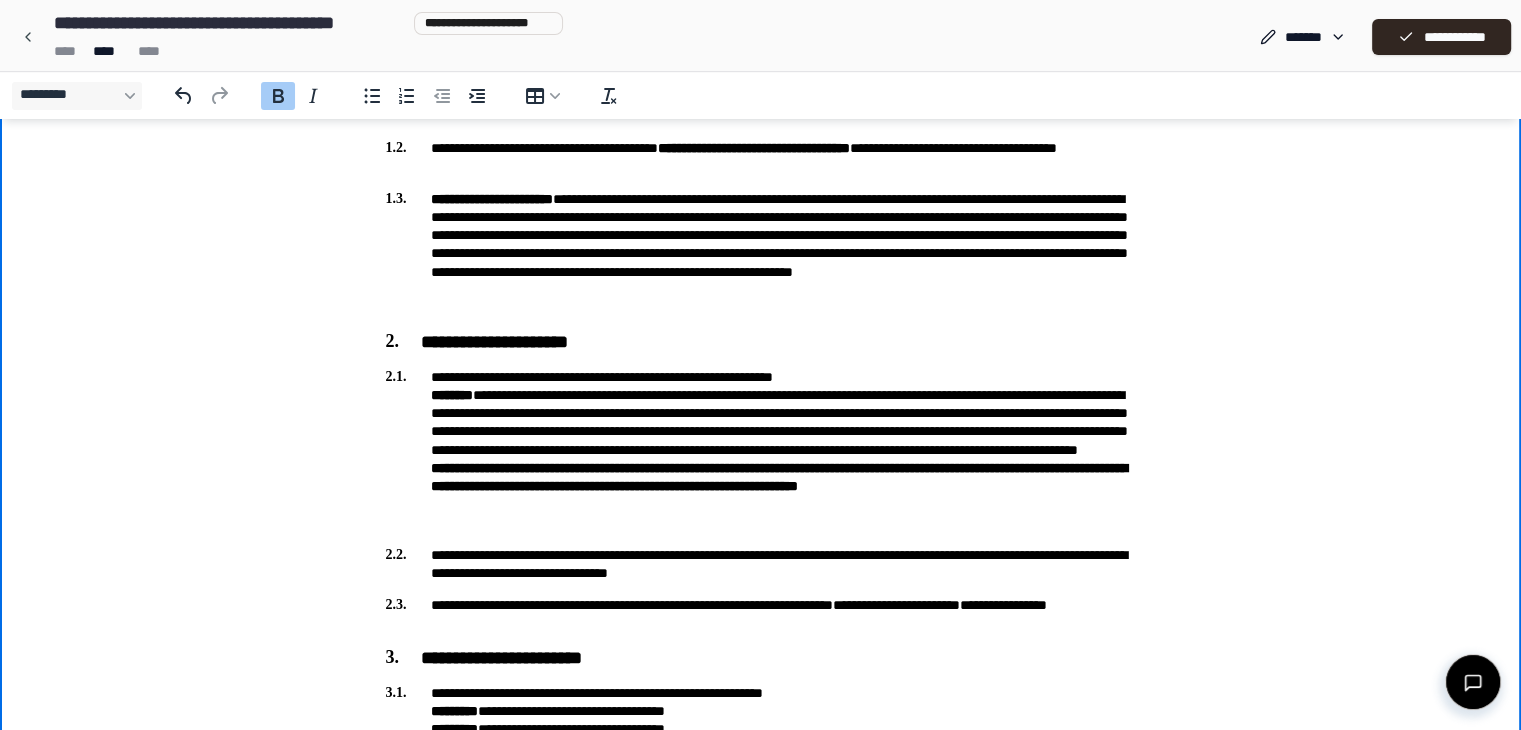 click on "**********" at bounding box center [779, 477] 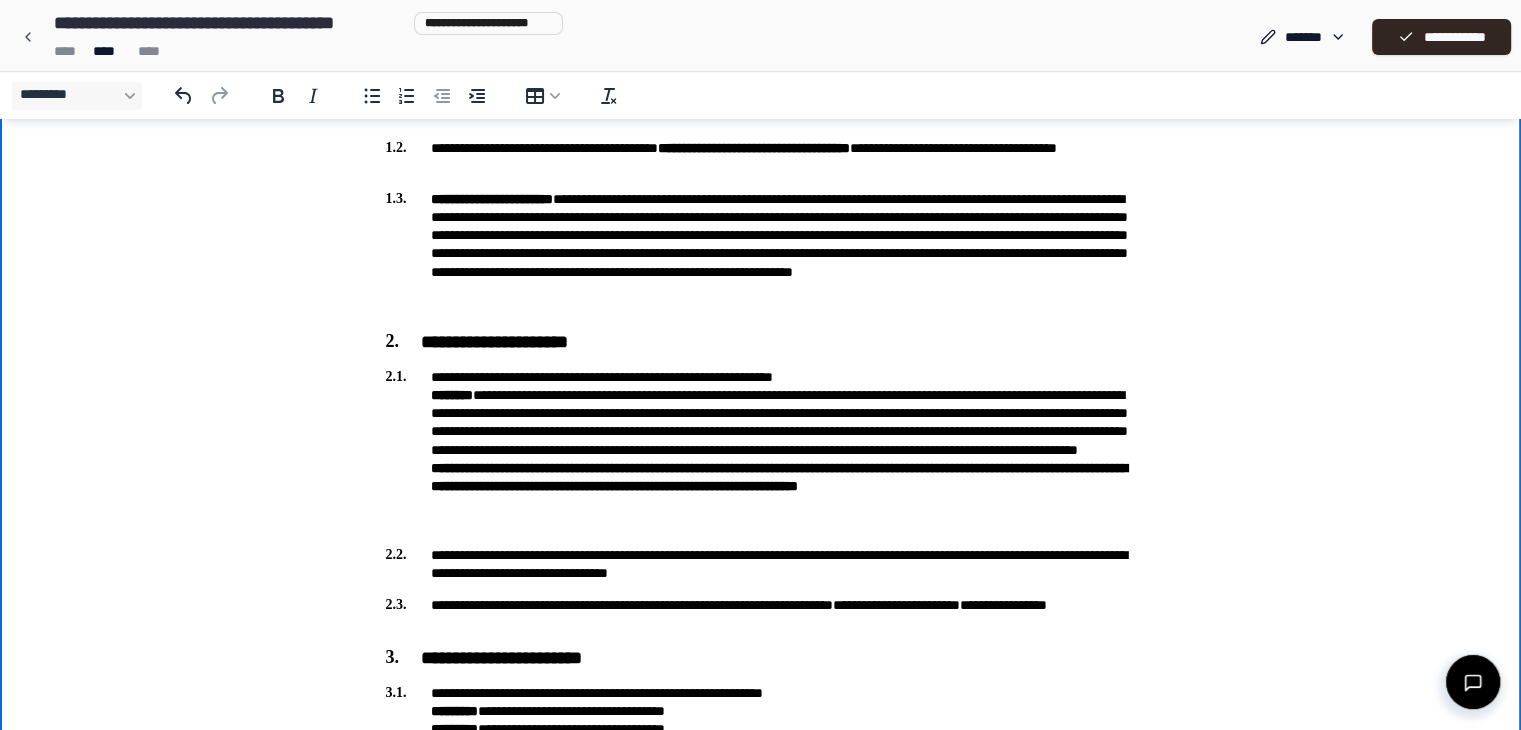 click on "**********" at bounding box center (761, 450) 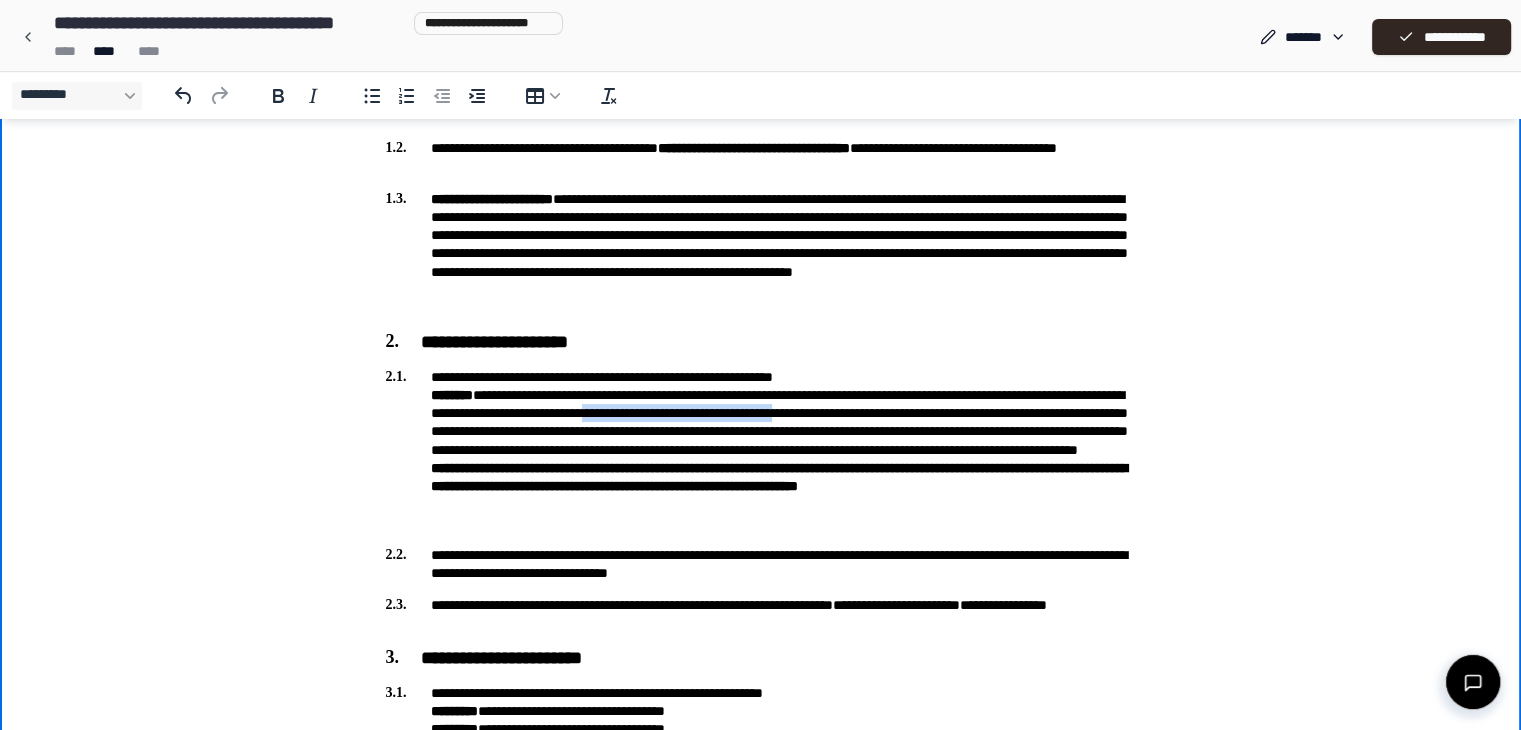 click on "**********" at bounding box center (761, 450) 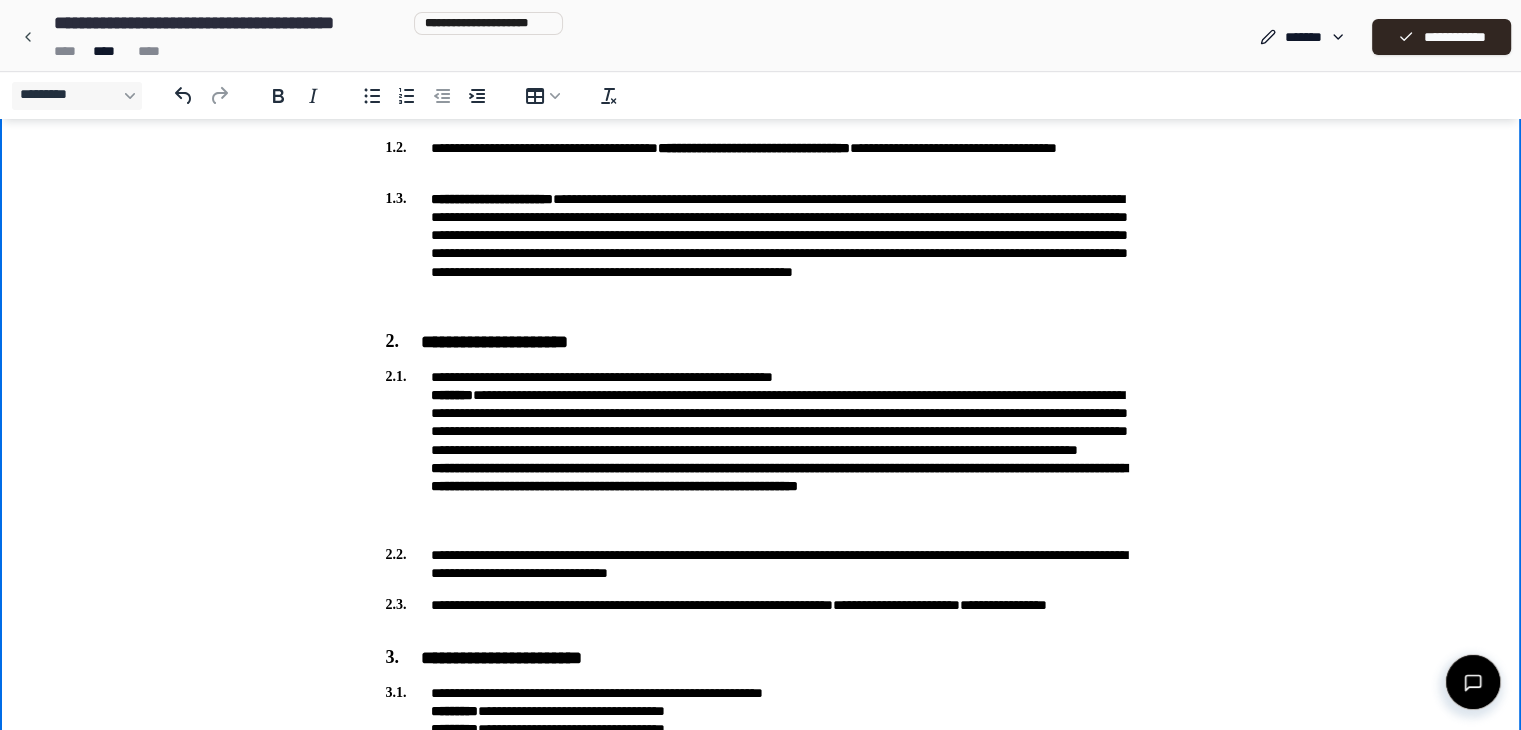 drag, startPoint x: 821, startPoint y: 410, endPoint x: 831, endPoint y: 454, distance: 45.122055 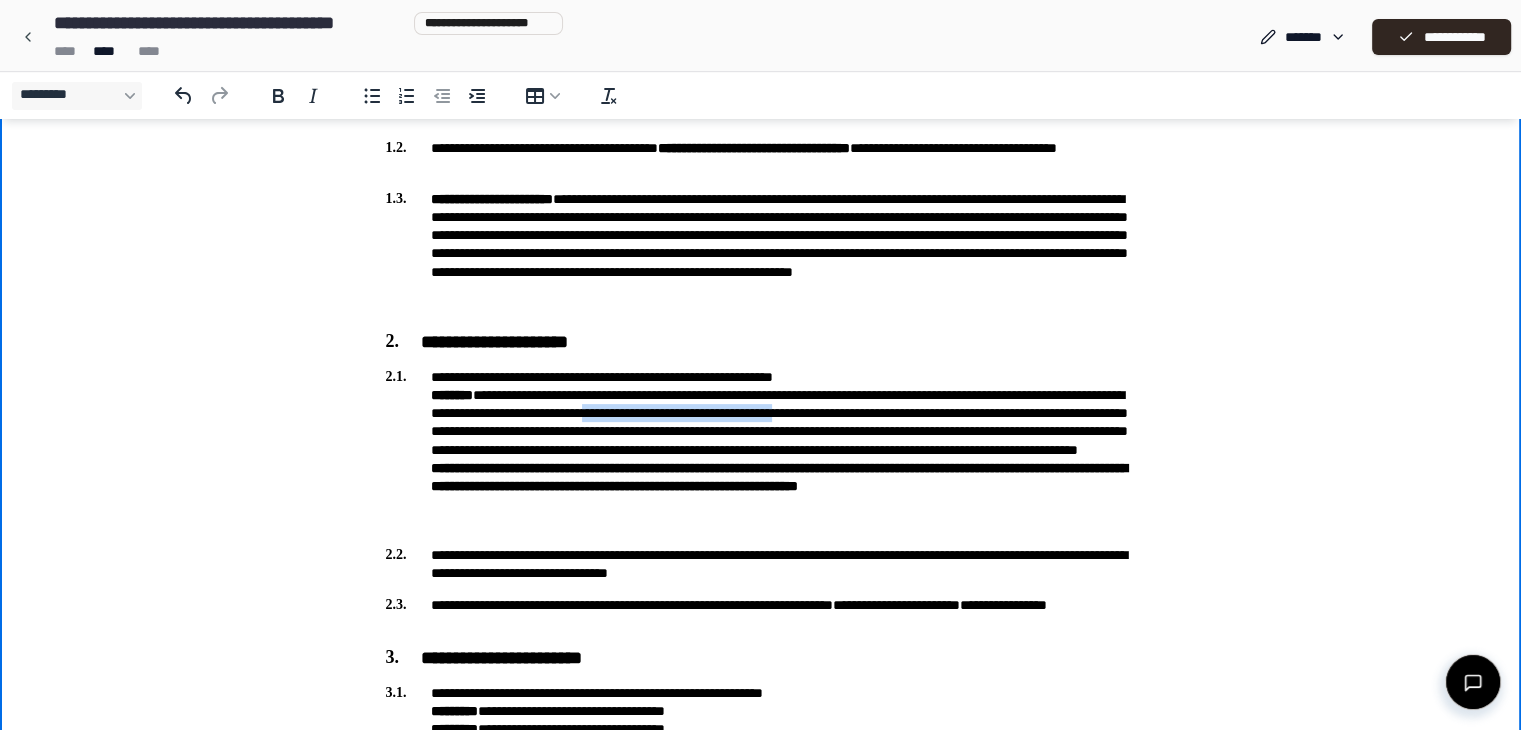 copy on "**********" 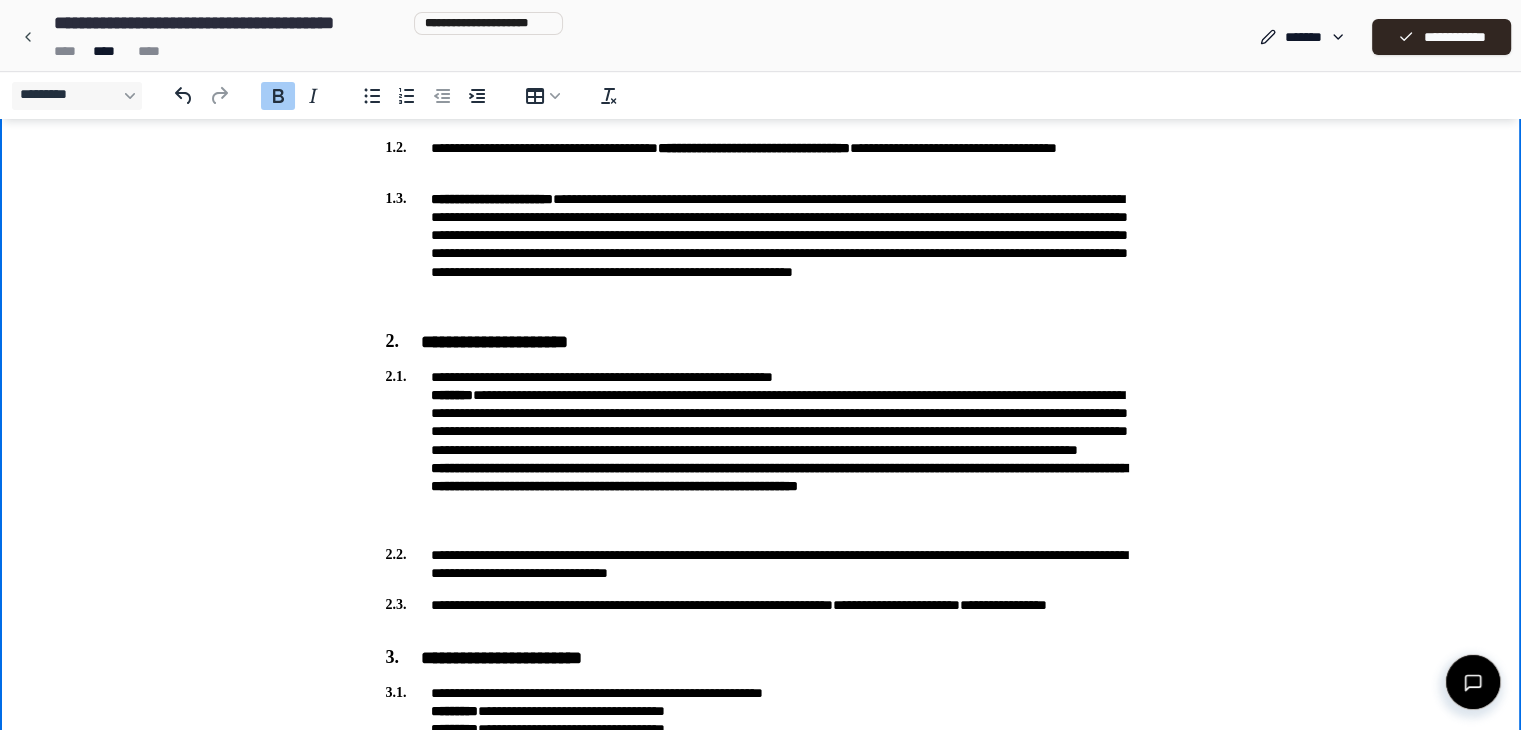 click on "**********" at bounding box center [761, 450] 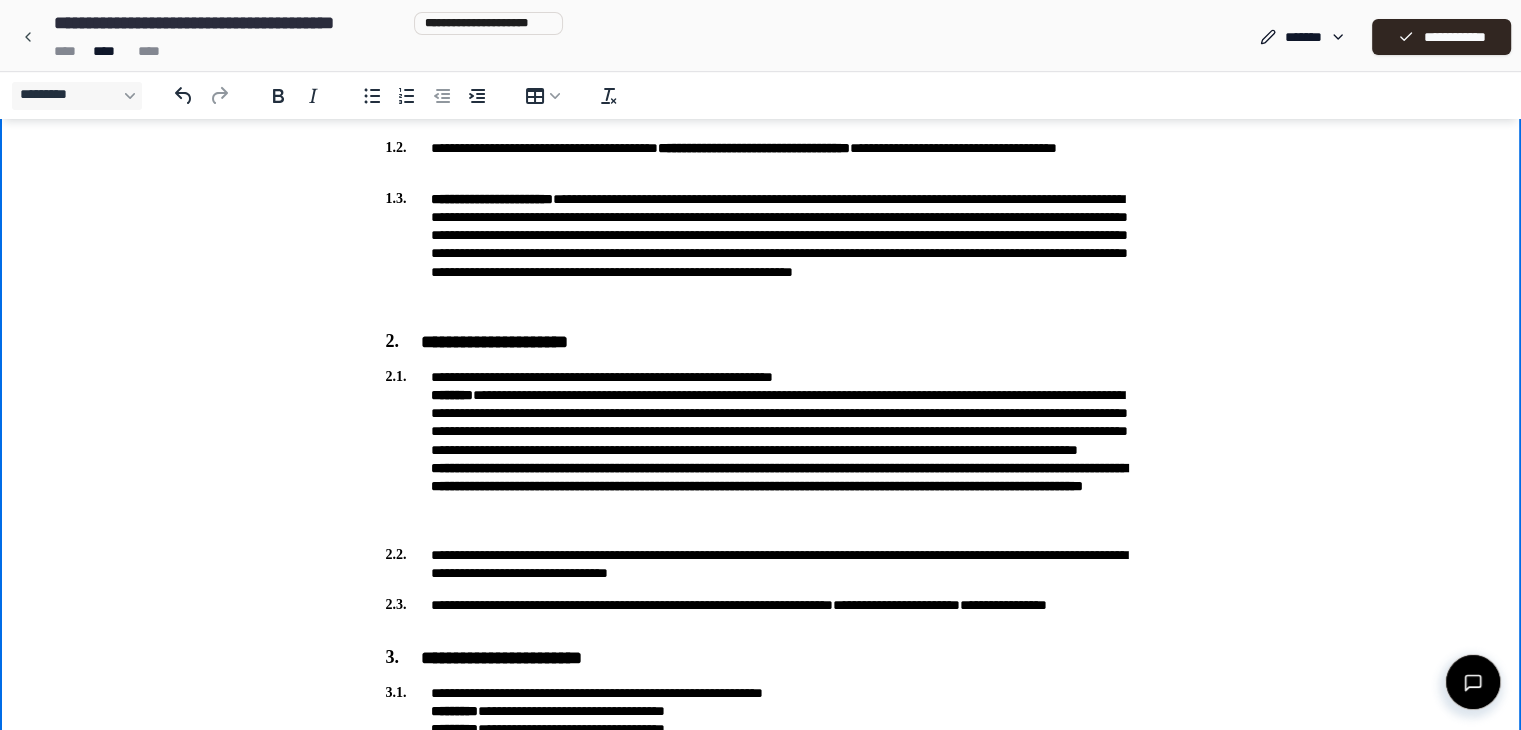click on "**********" at bounding box center [761, 450] 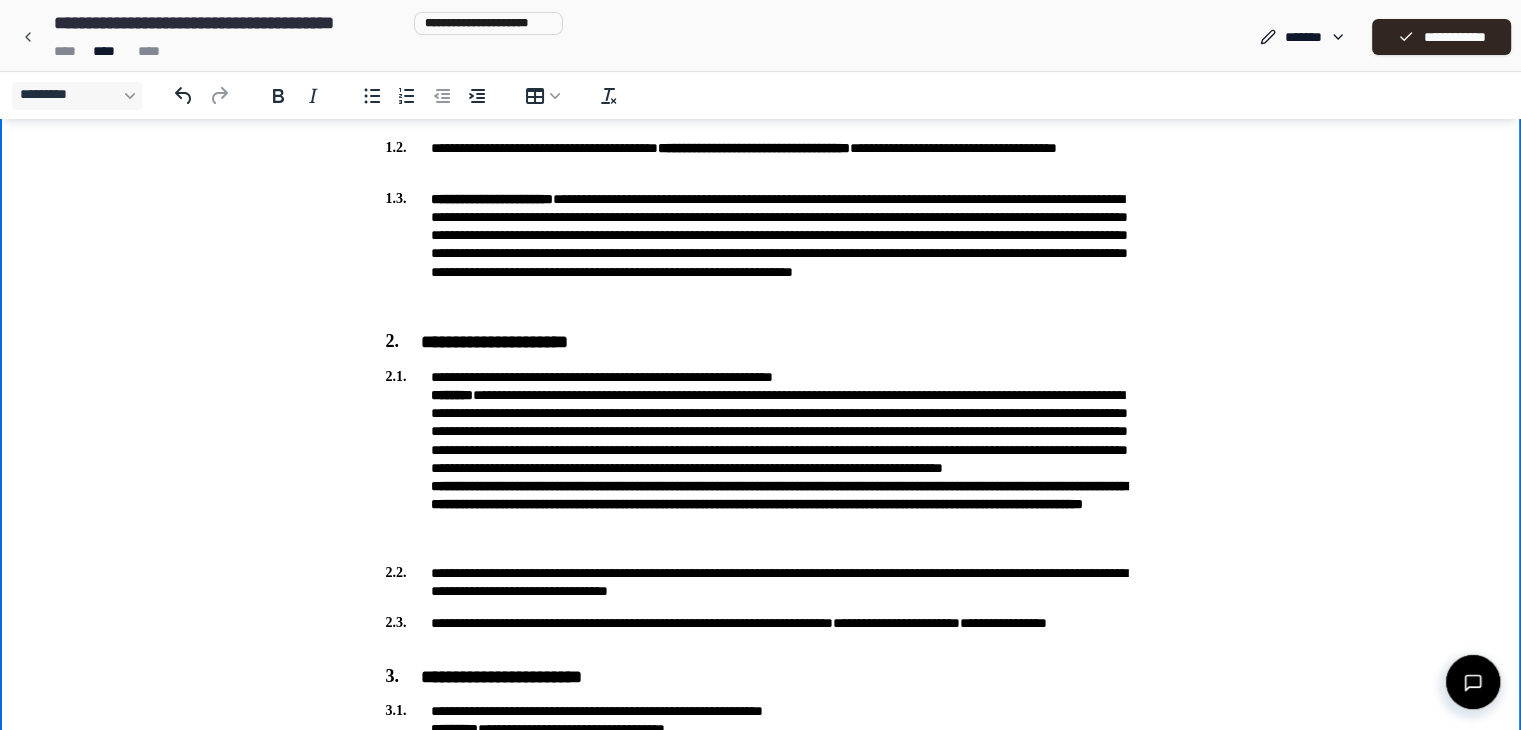 click on "**********" at bounding box center (761, 459) 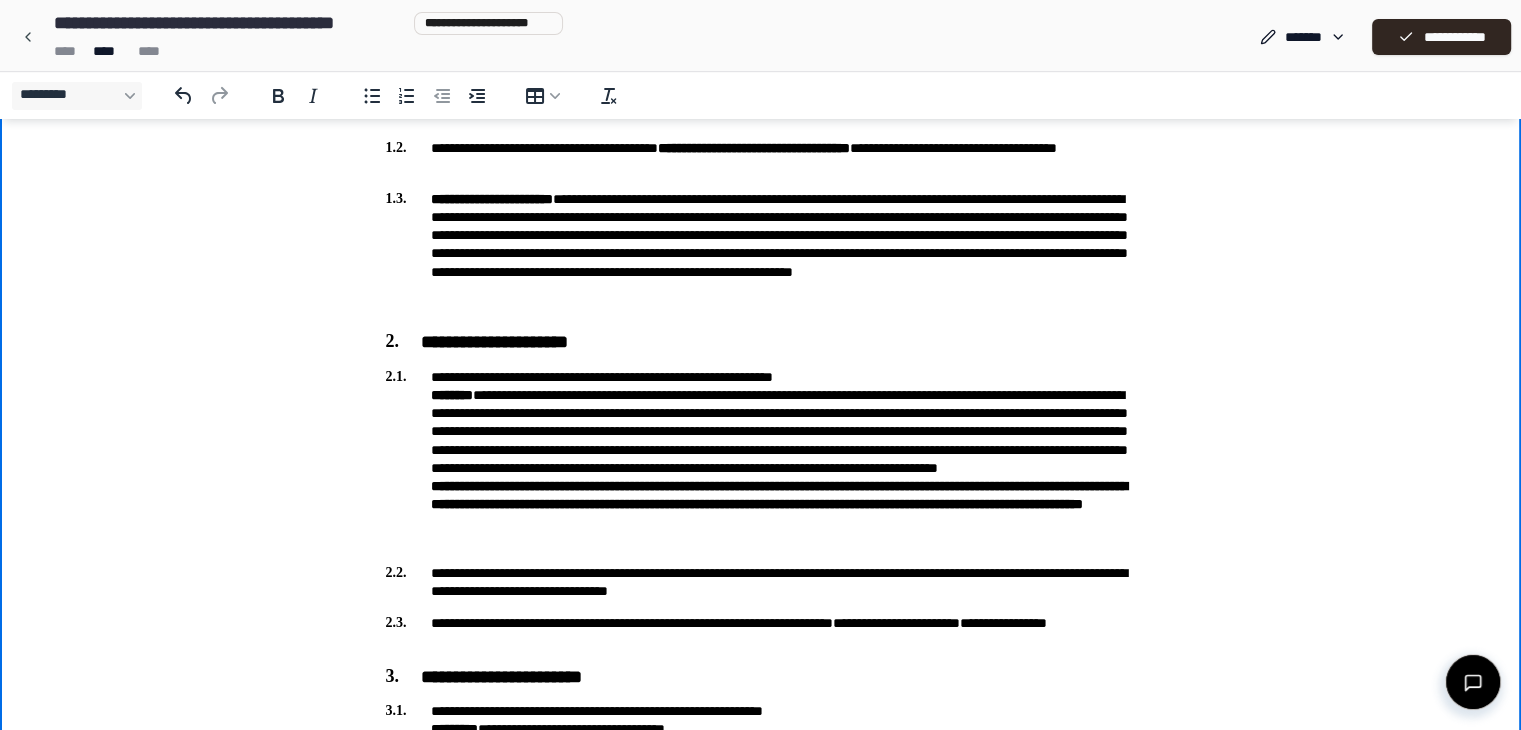 click on "**********" at bounding box center [761, 459] 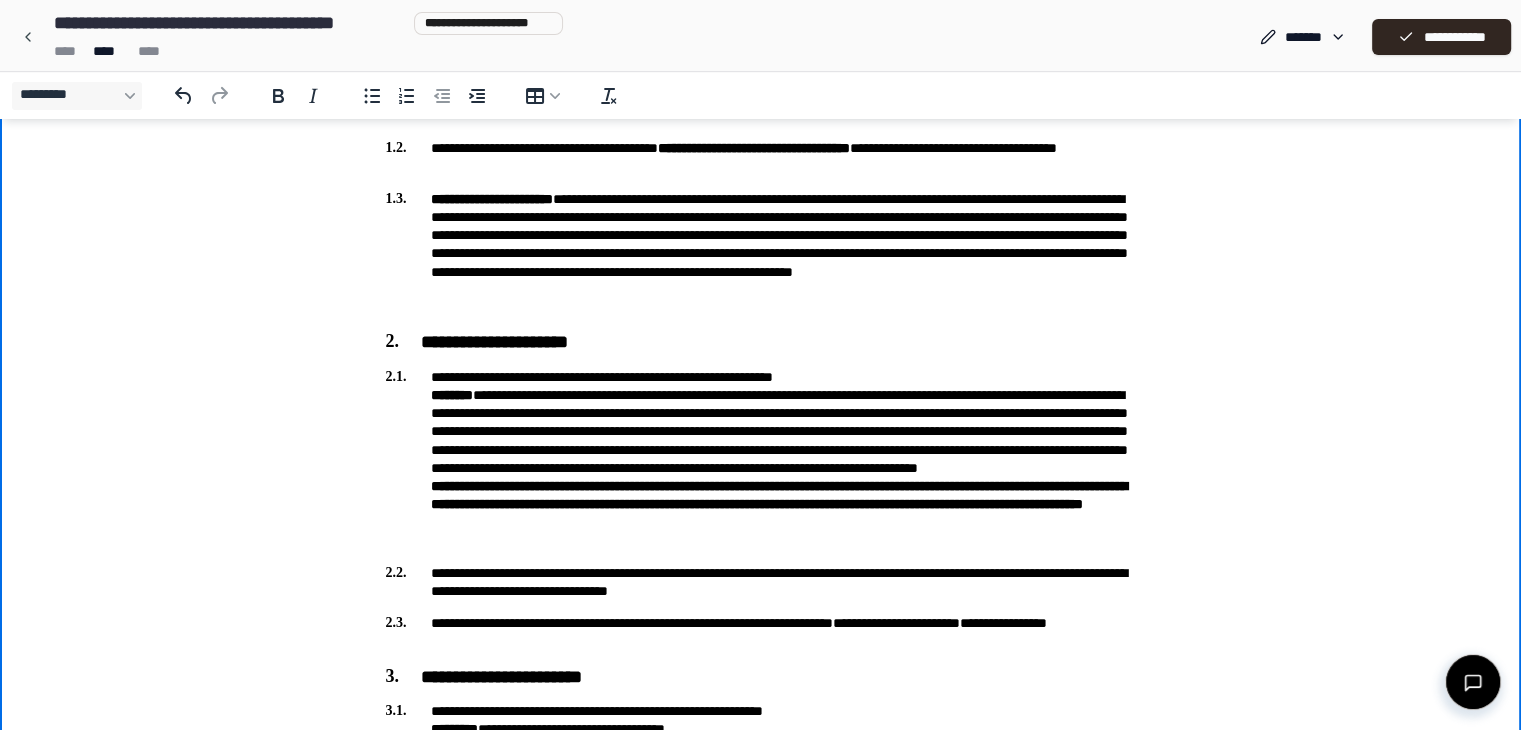 click on "**********" at bounding box center [761, 459] 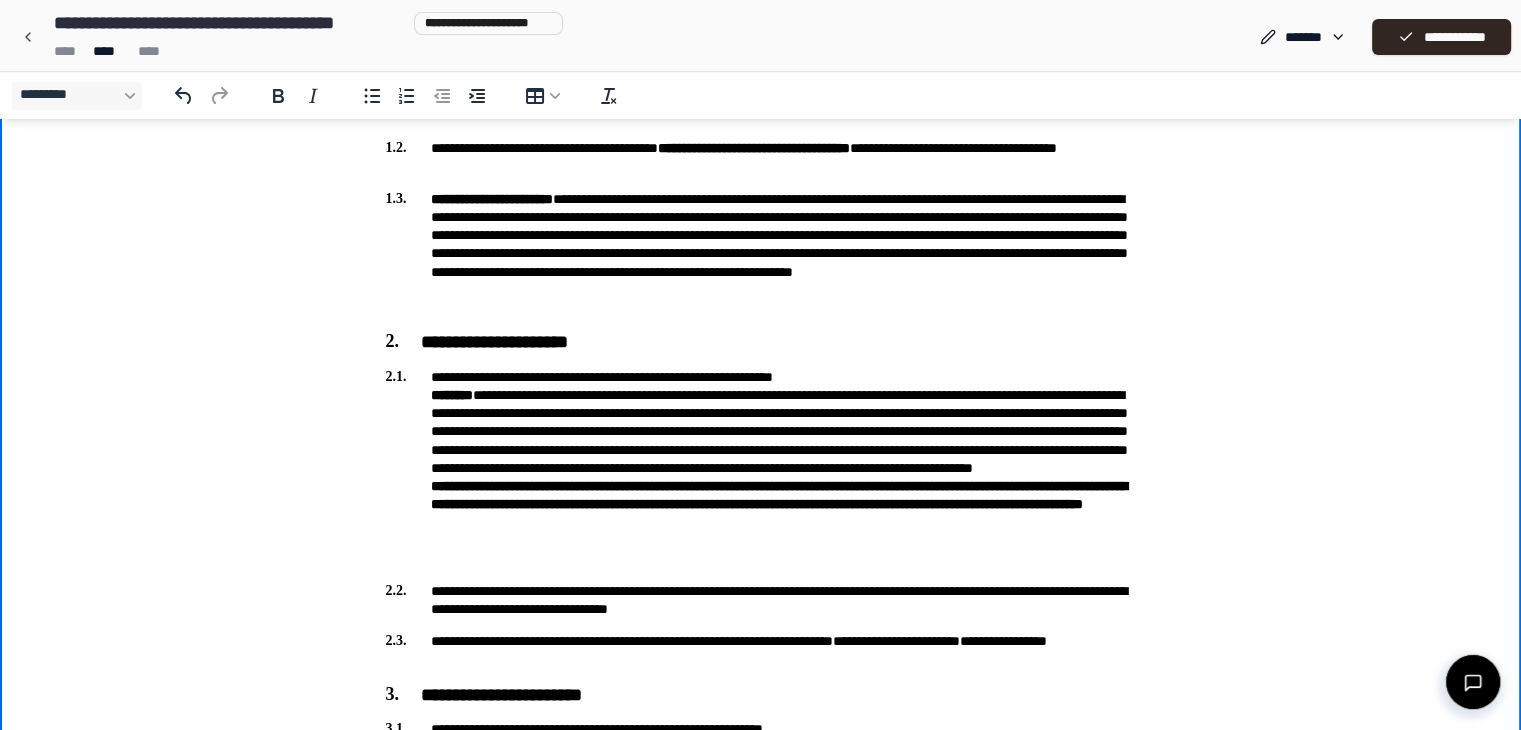 click on "**********" at bounding box center (761, 468) 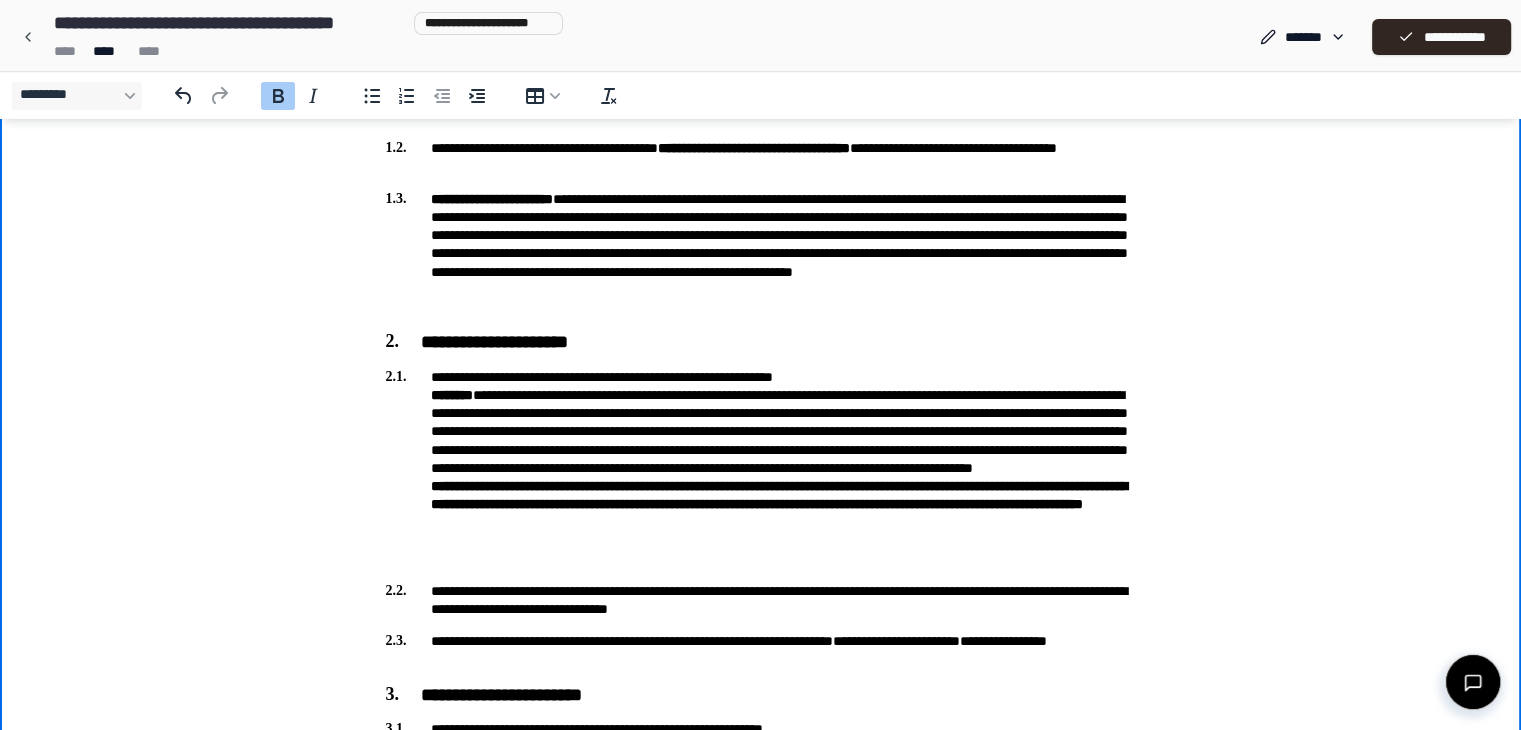 drag, startPoint x: 810, startPoint y: 492, endPoint x: 854, endPoint y: 518, distance: 51.10773 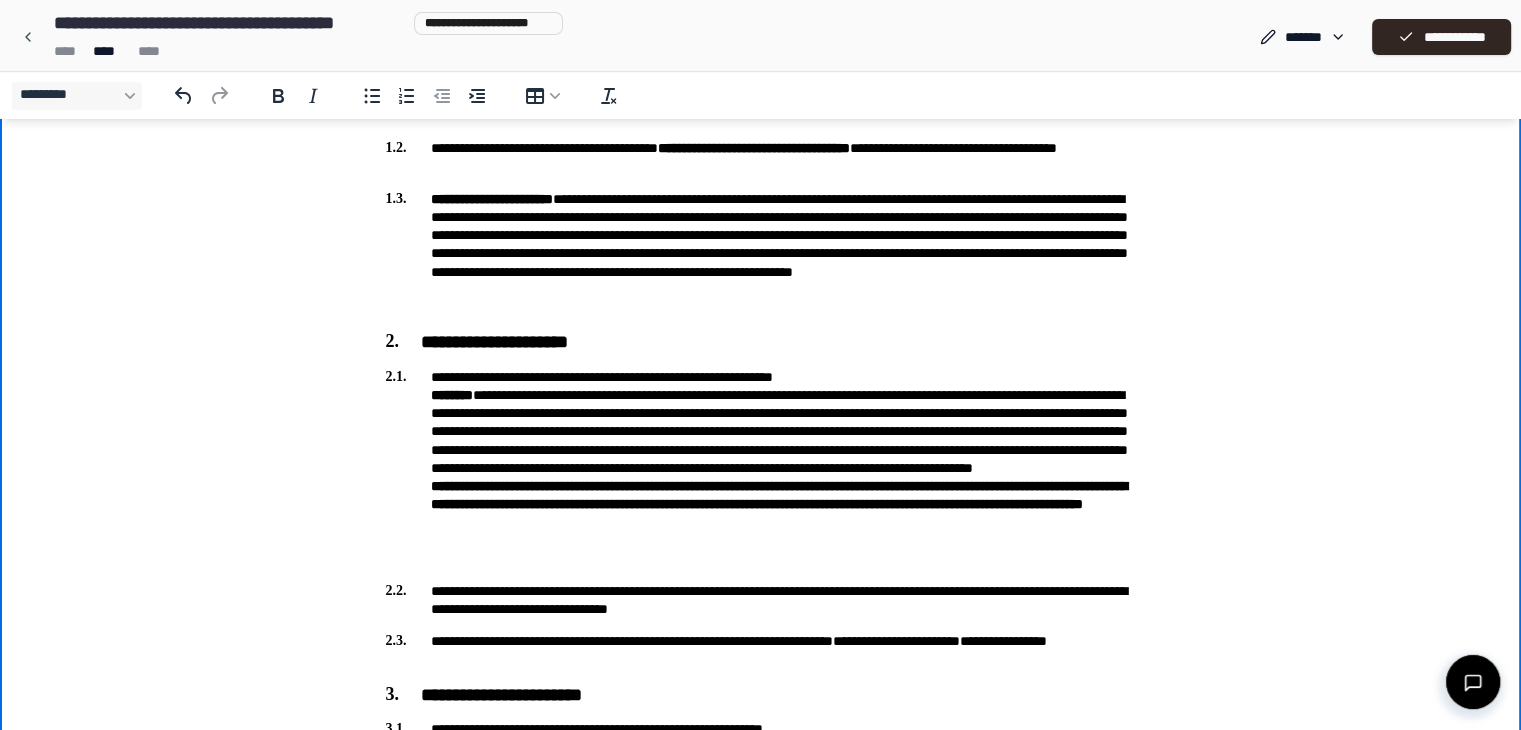 click on "**********" at bounding box center [761, 468] 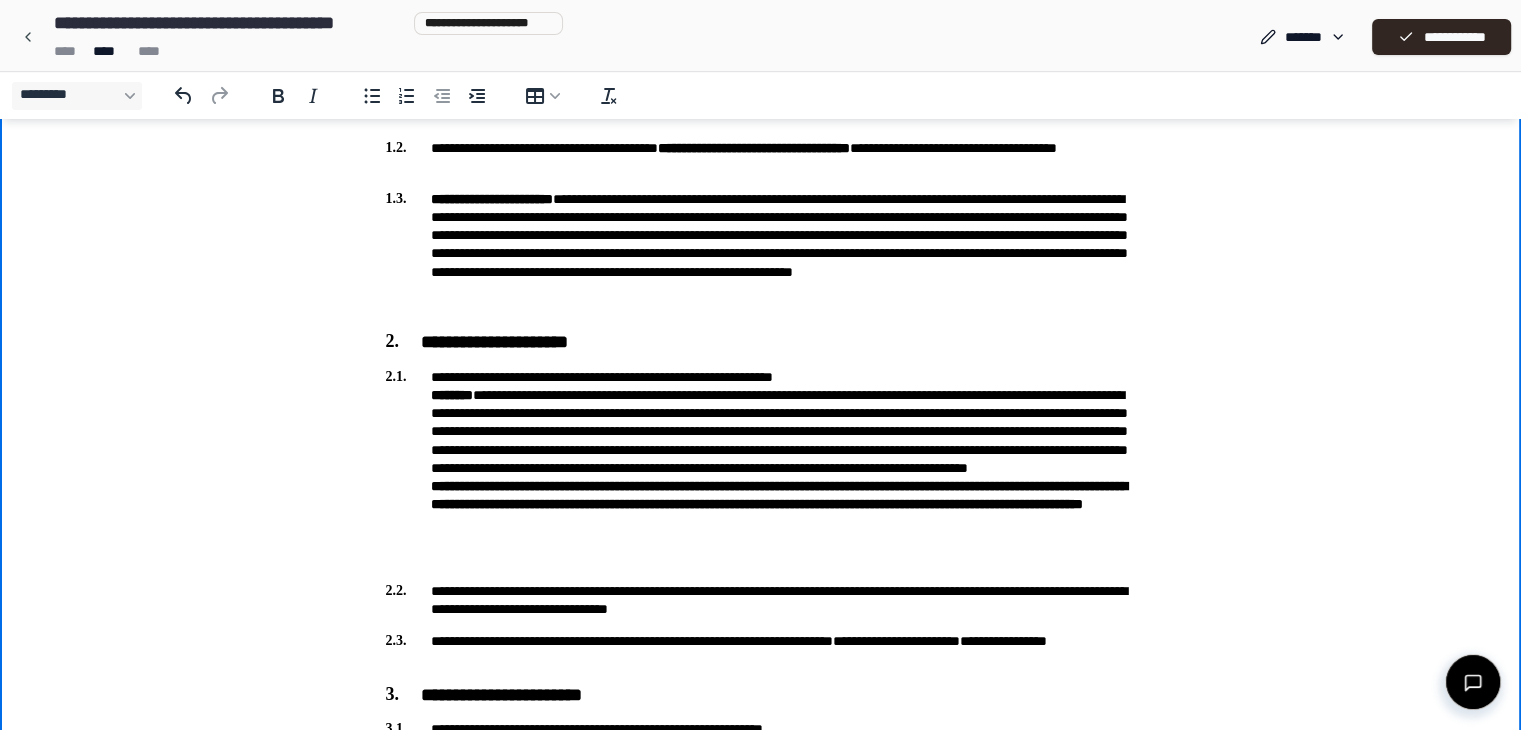 click on "**********" at bounding box center [761, 468] 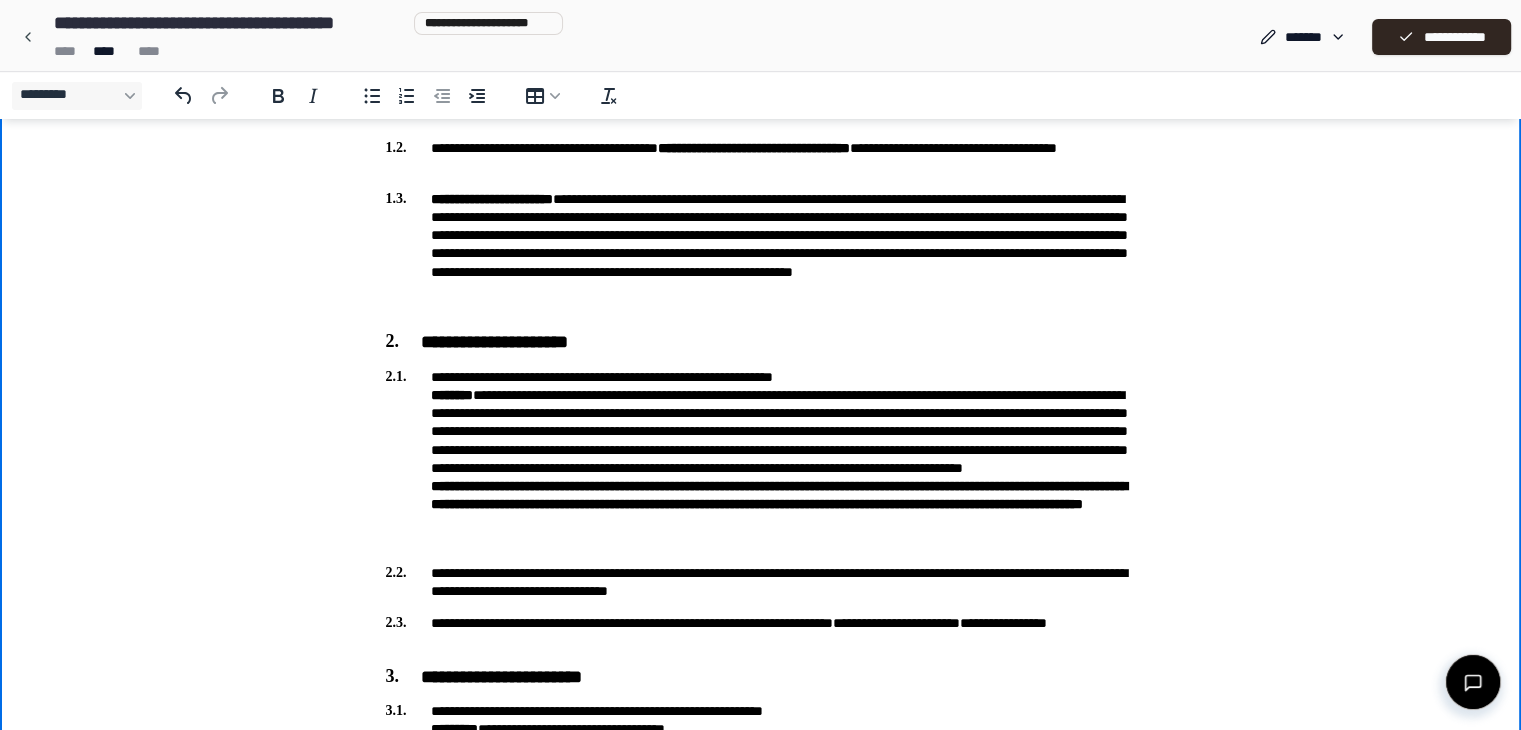 click on "**********" at bounding box center [761, 459] 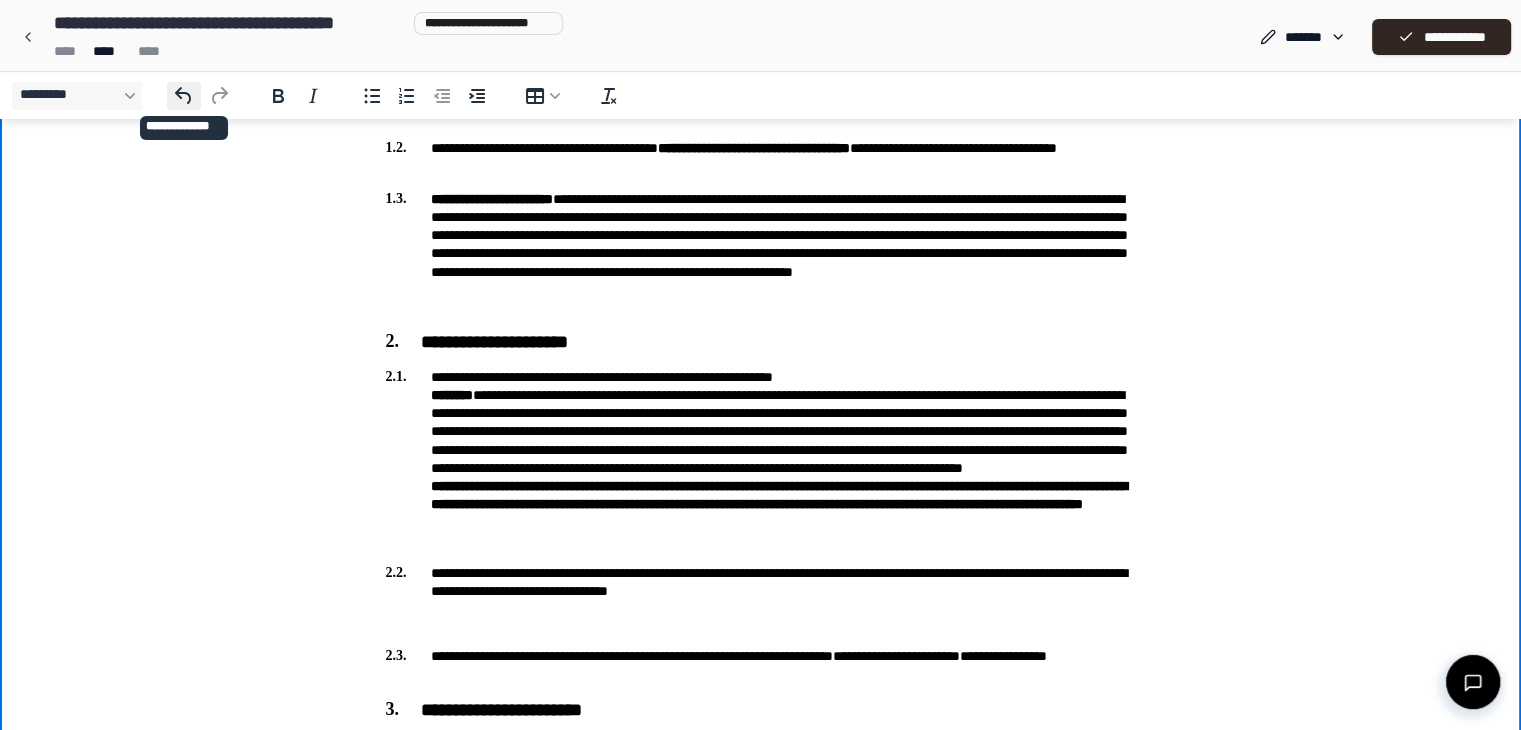 click 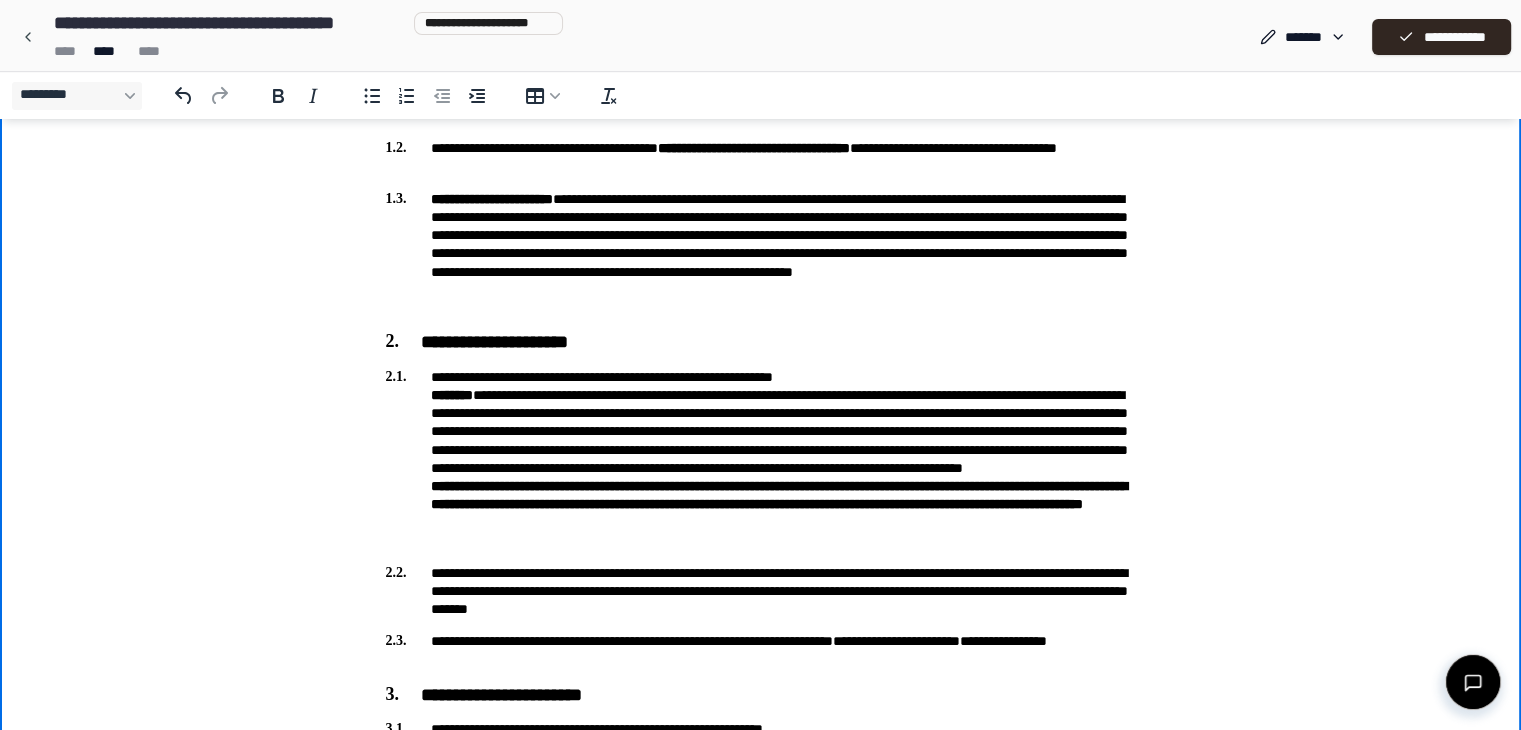 click on "**********" at bounding box center [761, 591] 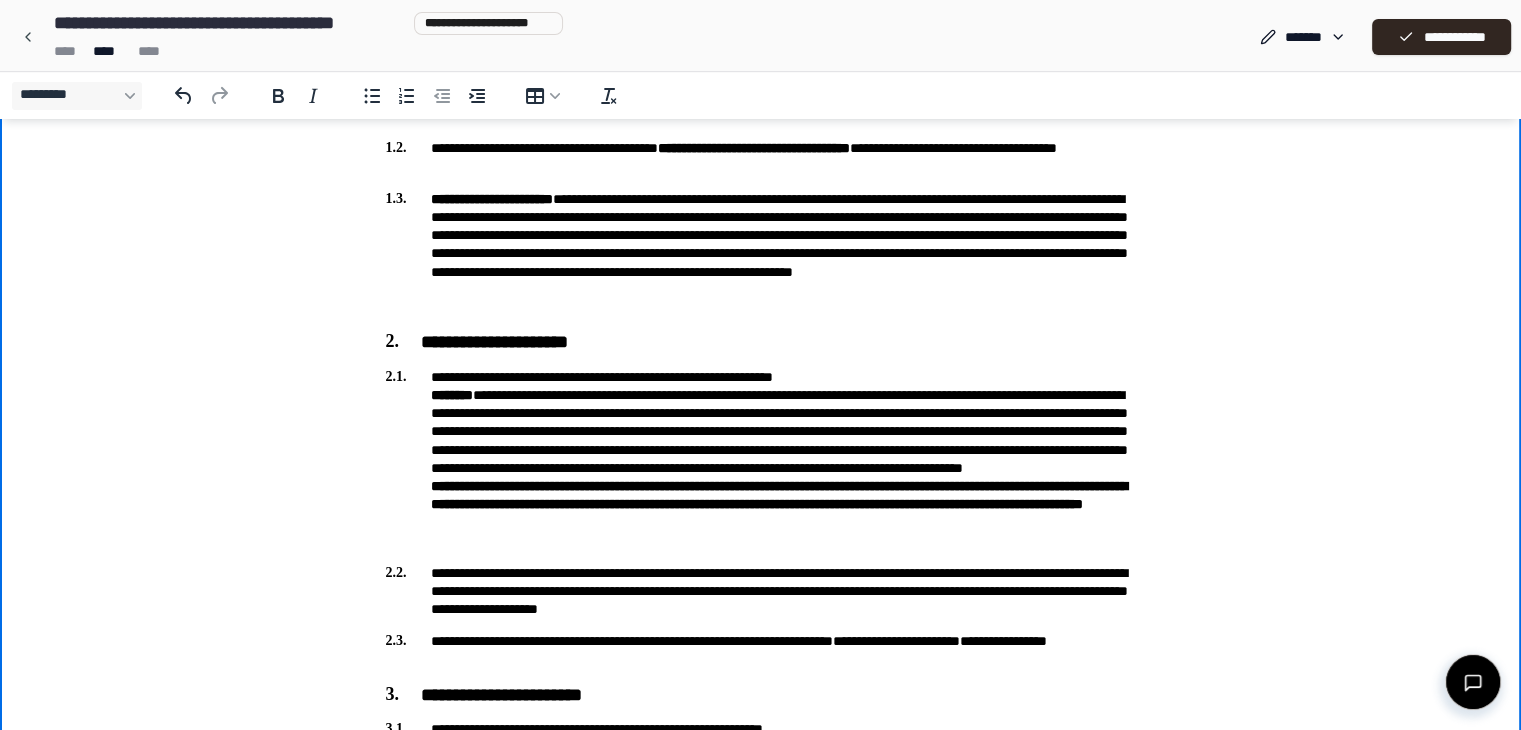 click on "**********" at bounding box center [761, 591] 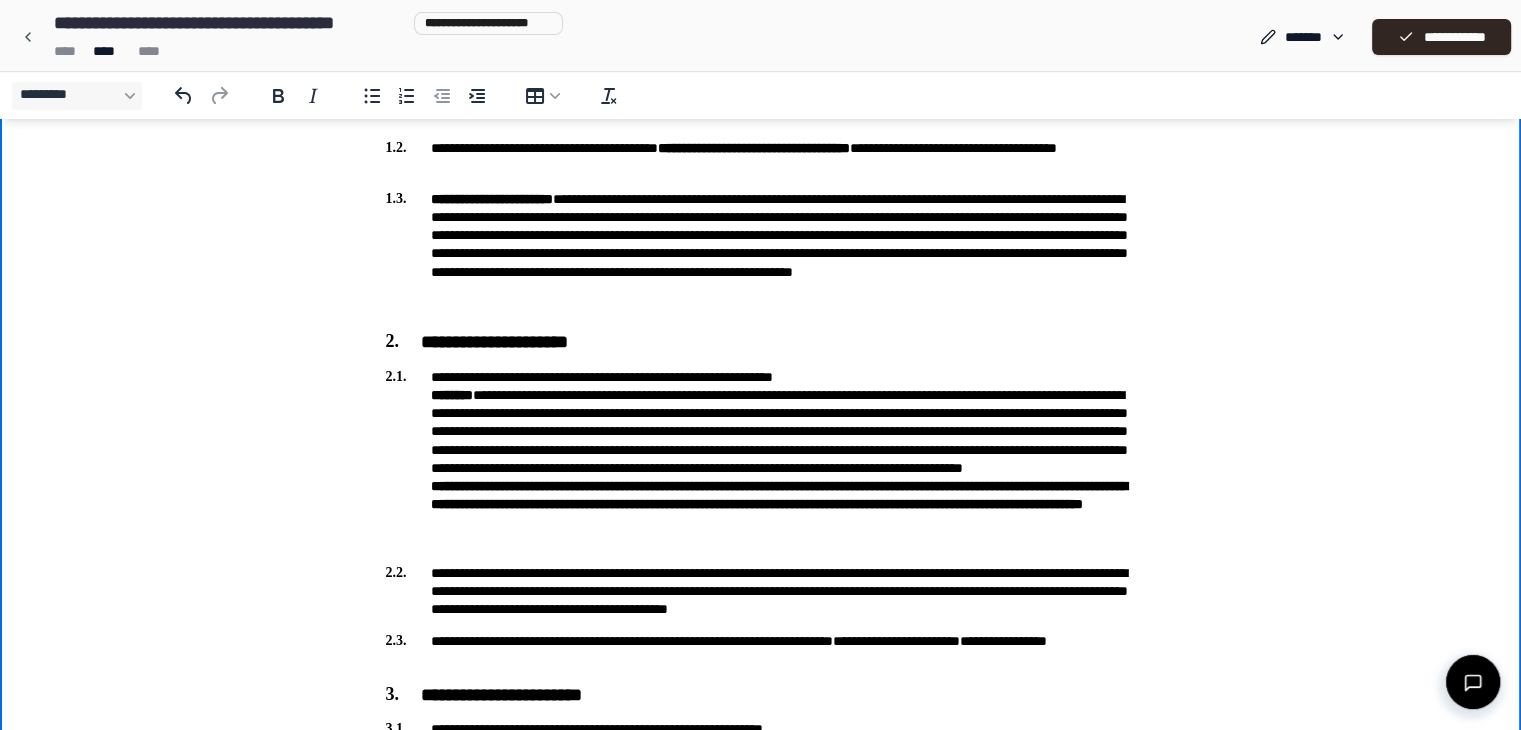 click on "**********" at bounding box center (761, 591) 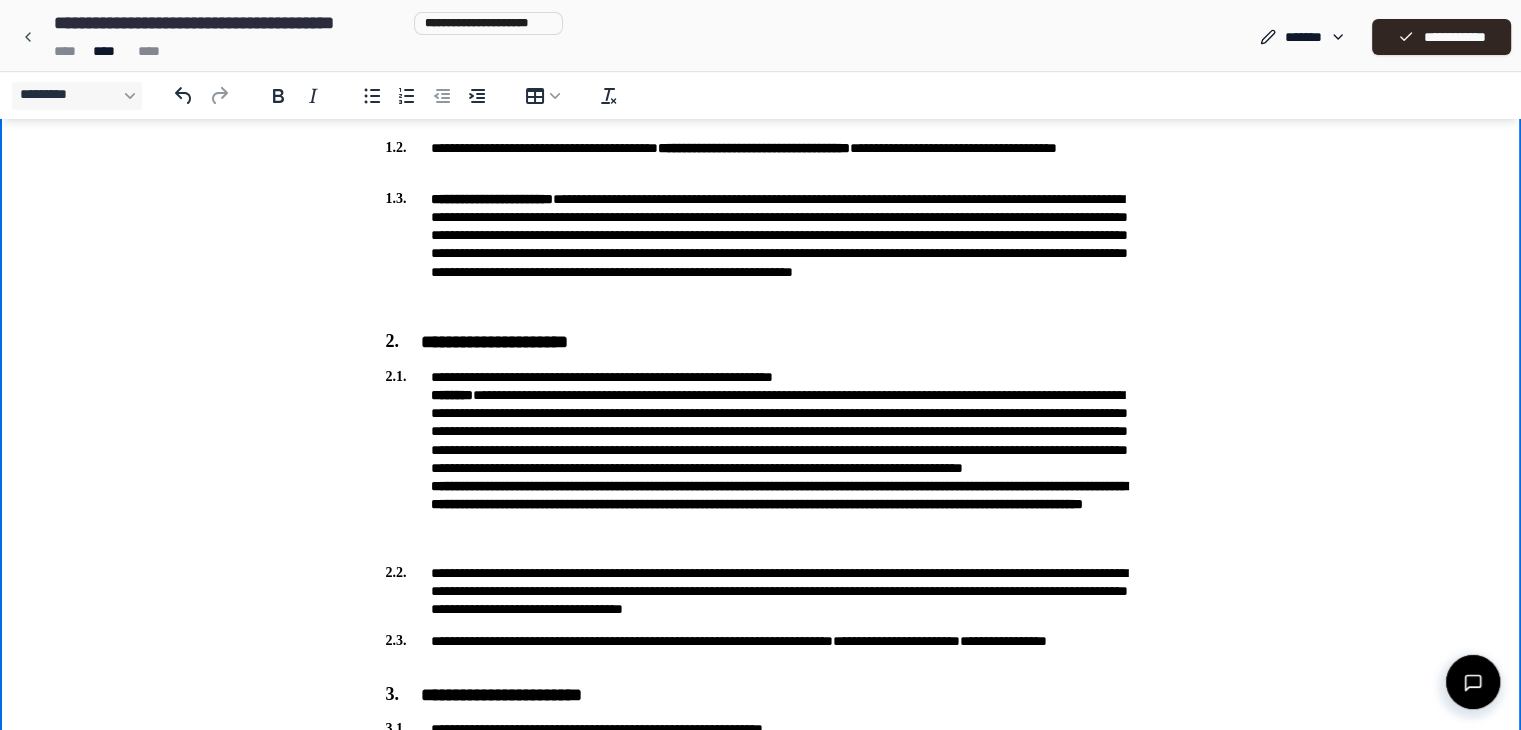 click on "**********" at bounding box center (761, 591) 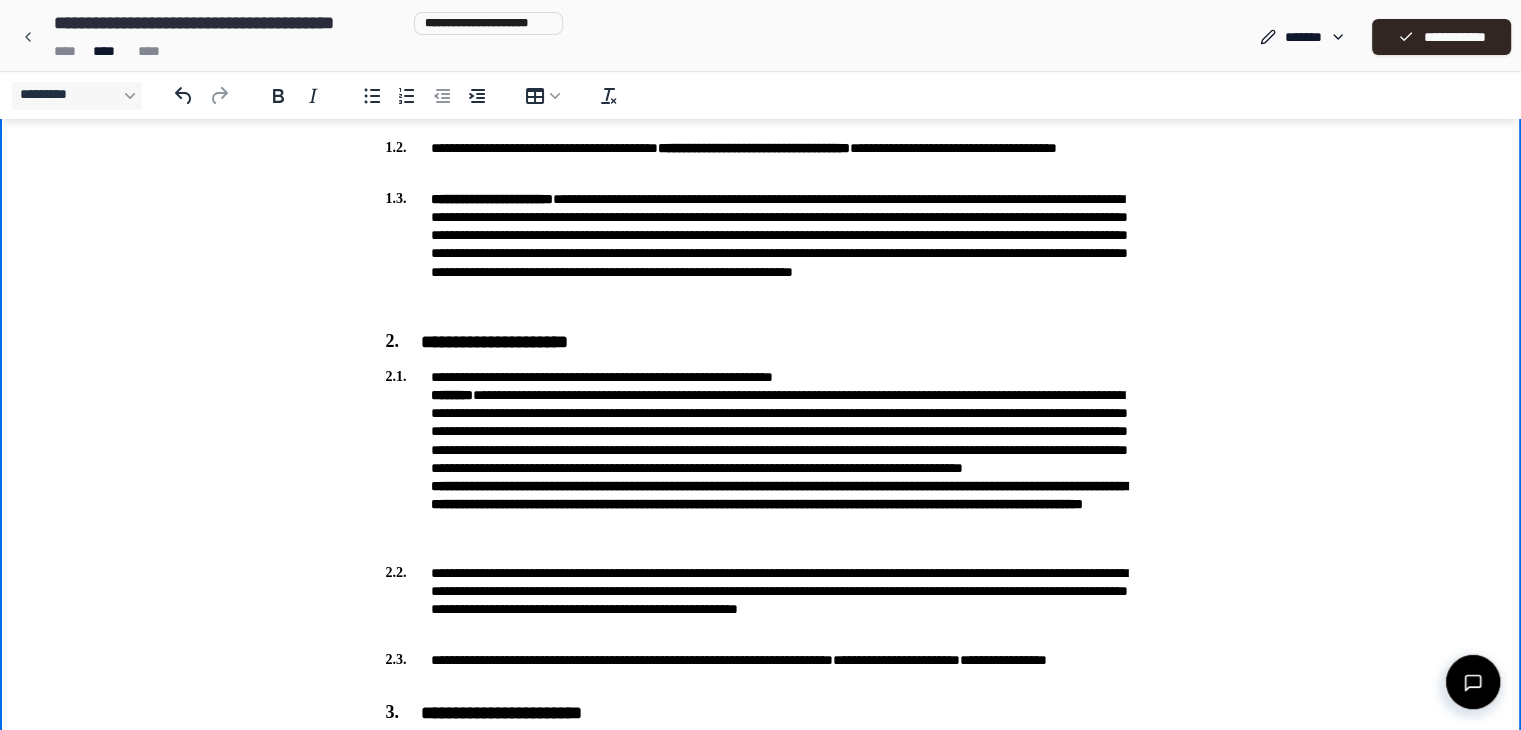 click on "**********" at bounding box center (761, 669) 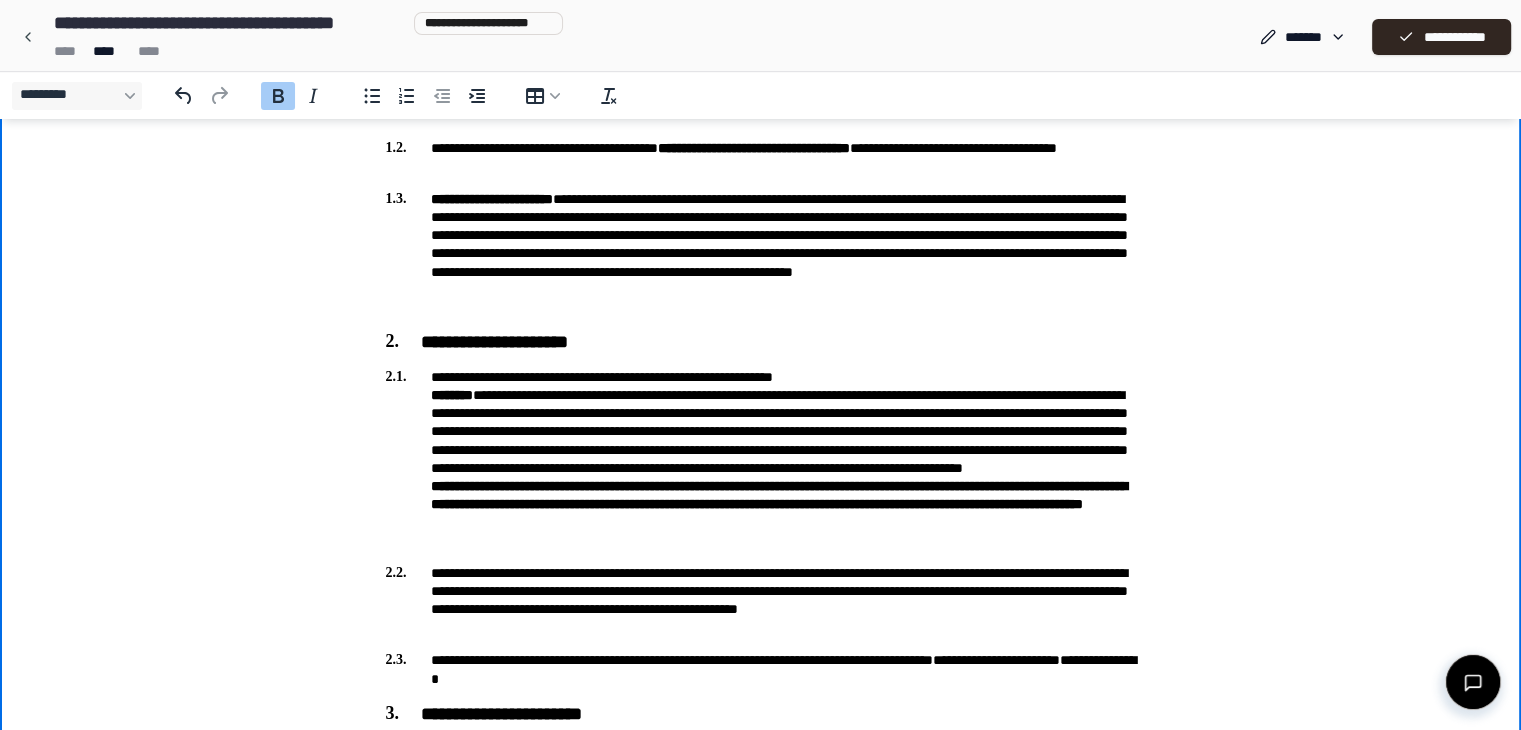 click on "**********" at bounding box center [761, 459] 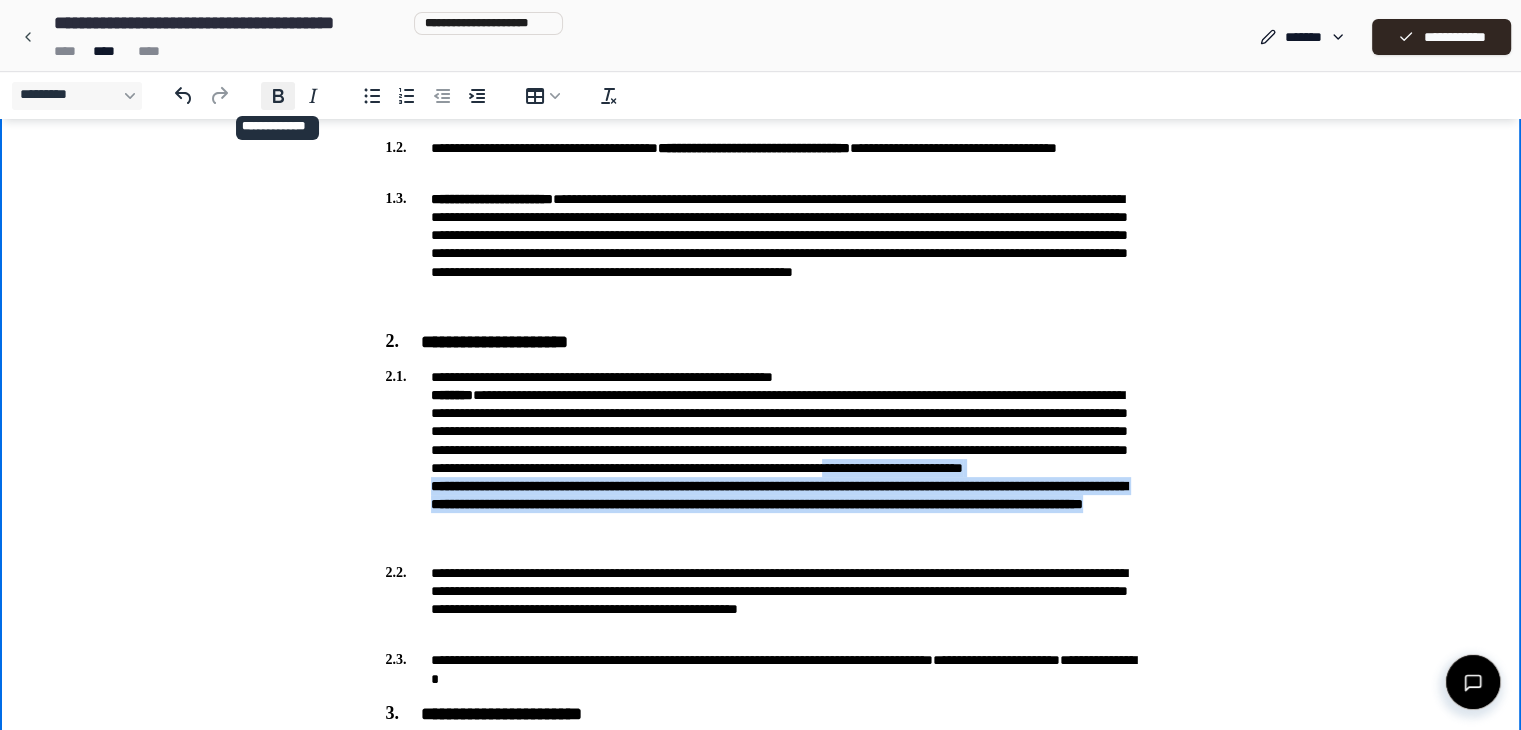 click 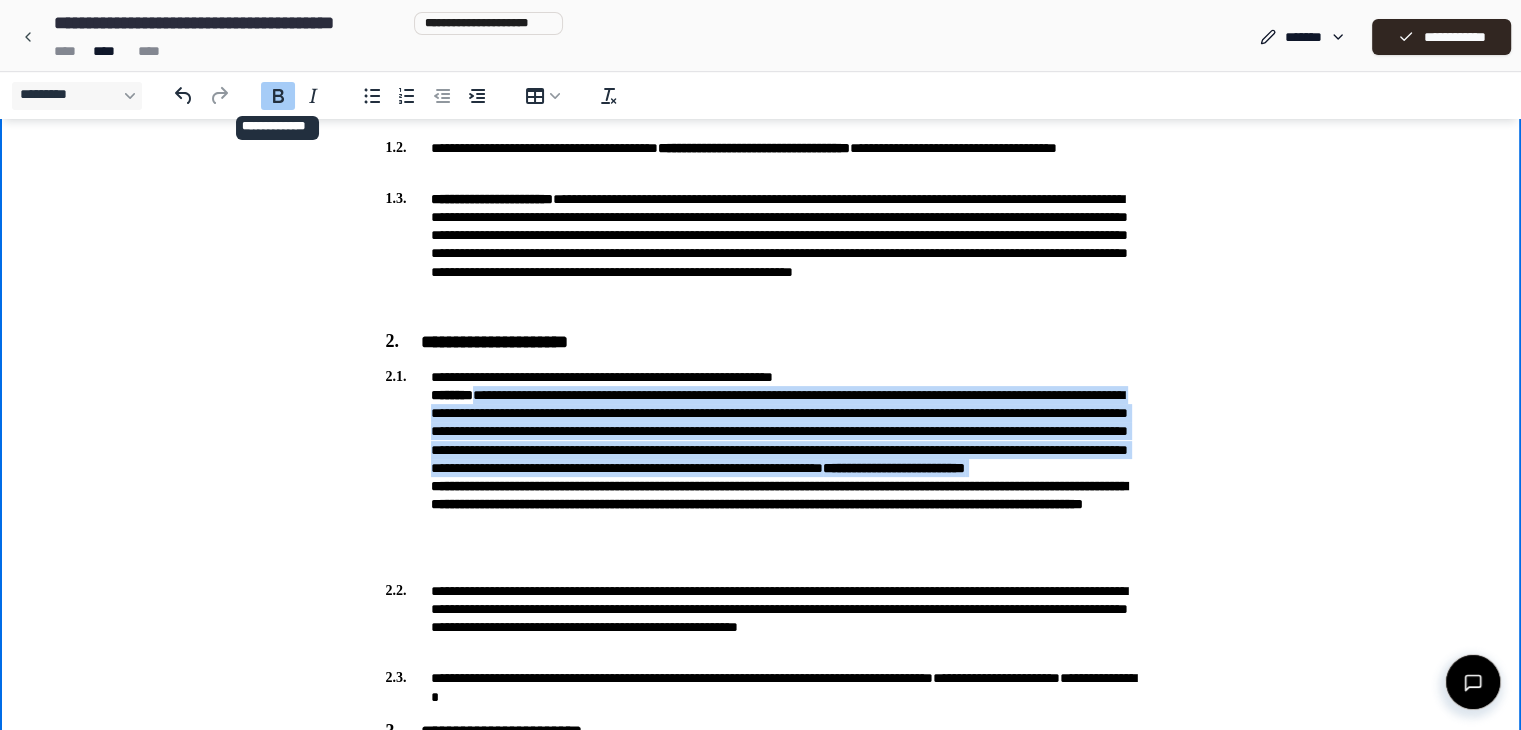click 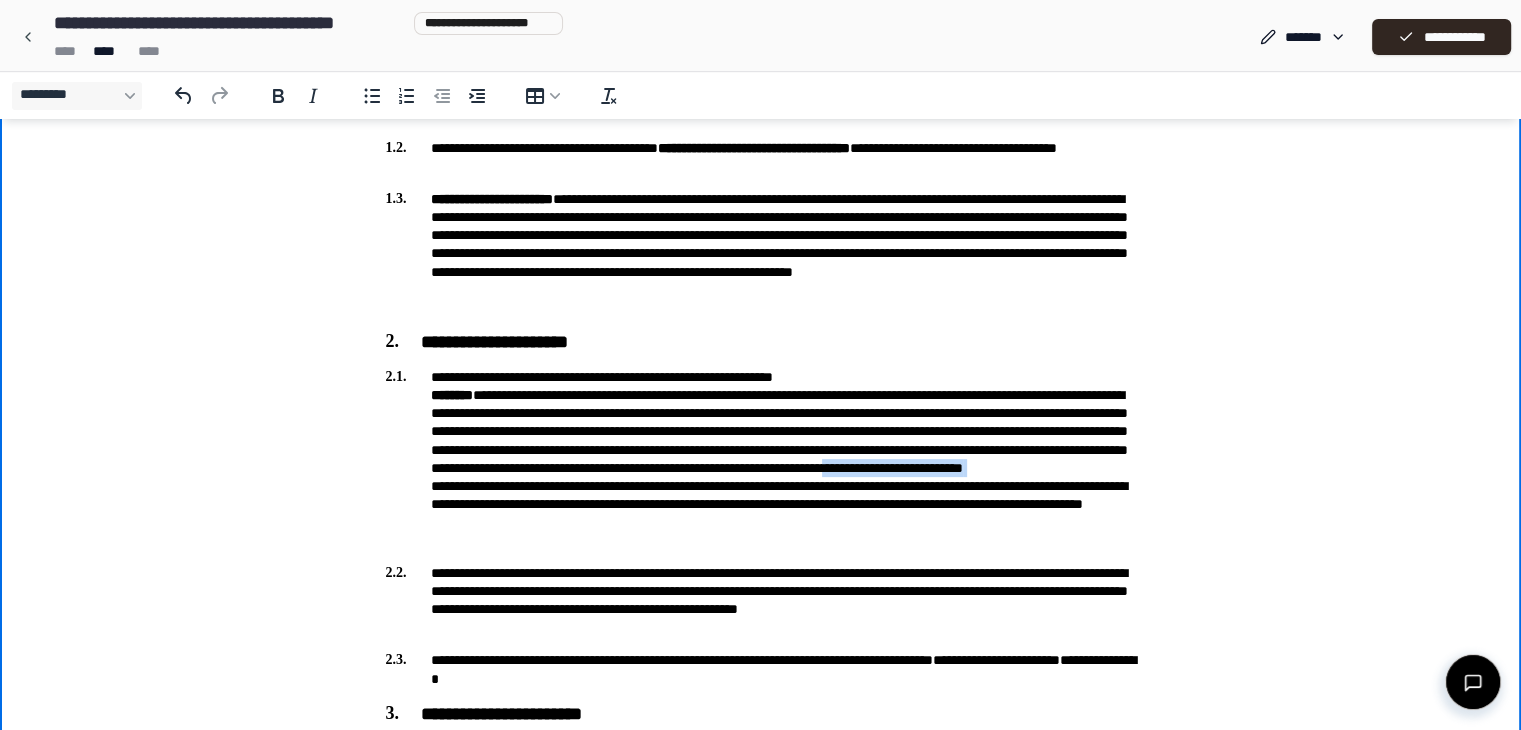 click on "**********" at bounding box center [761, 459] 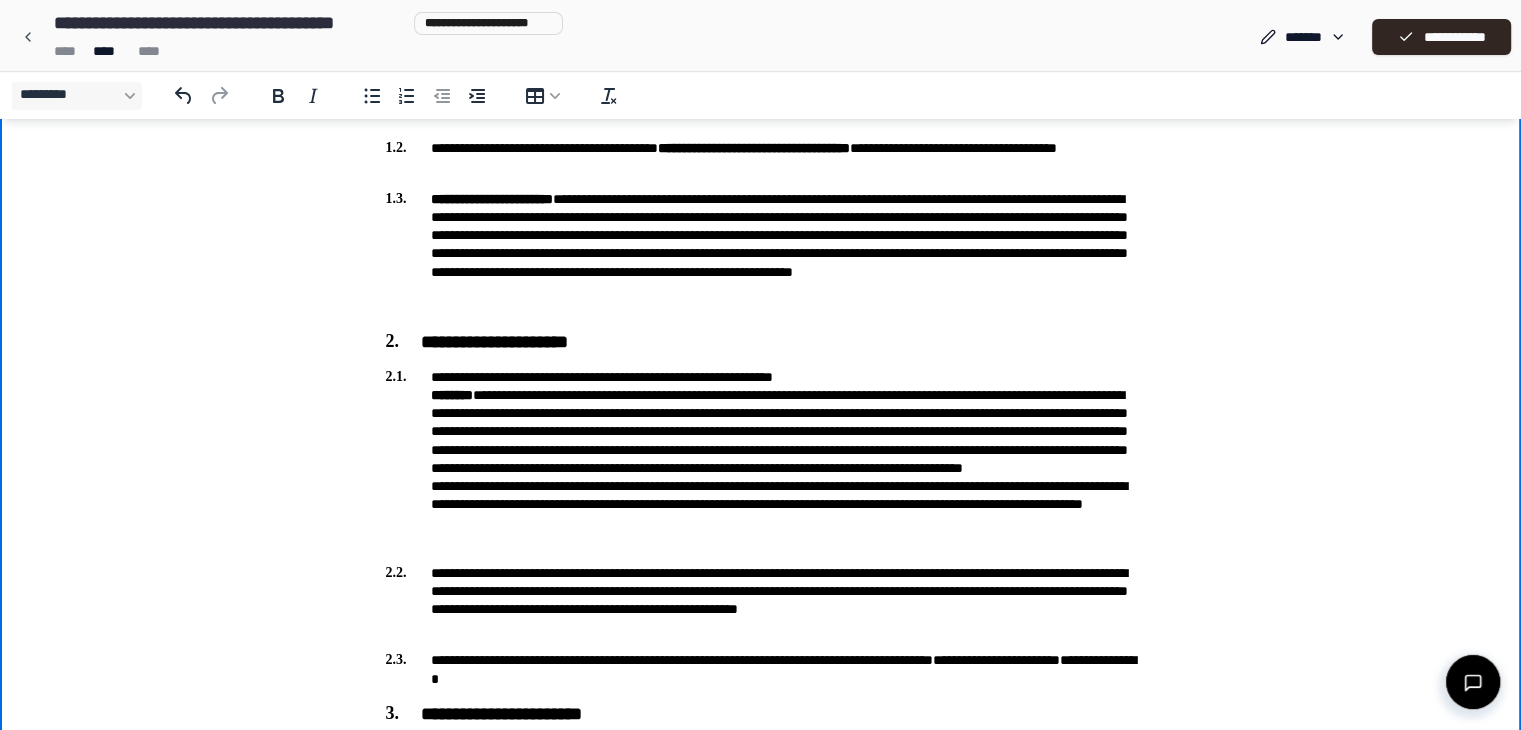click on "**********" at bounding box center (761, 600) 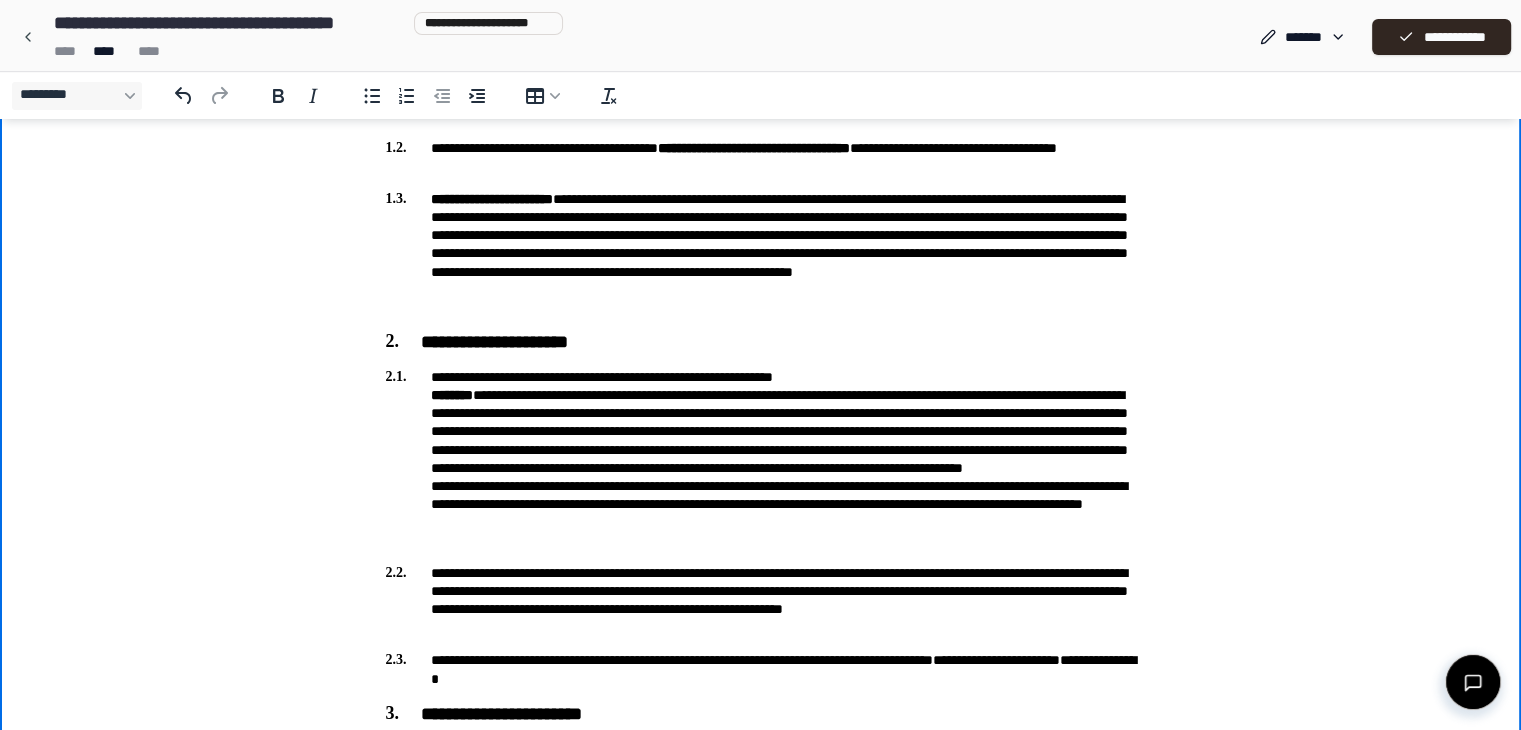 click on "**********" at bounding box center (761, 600) 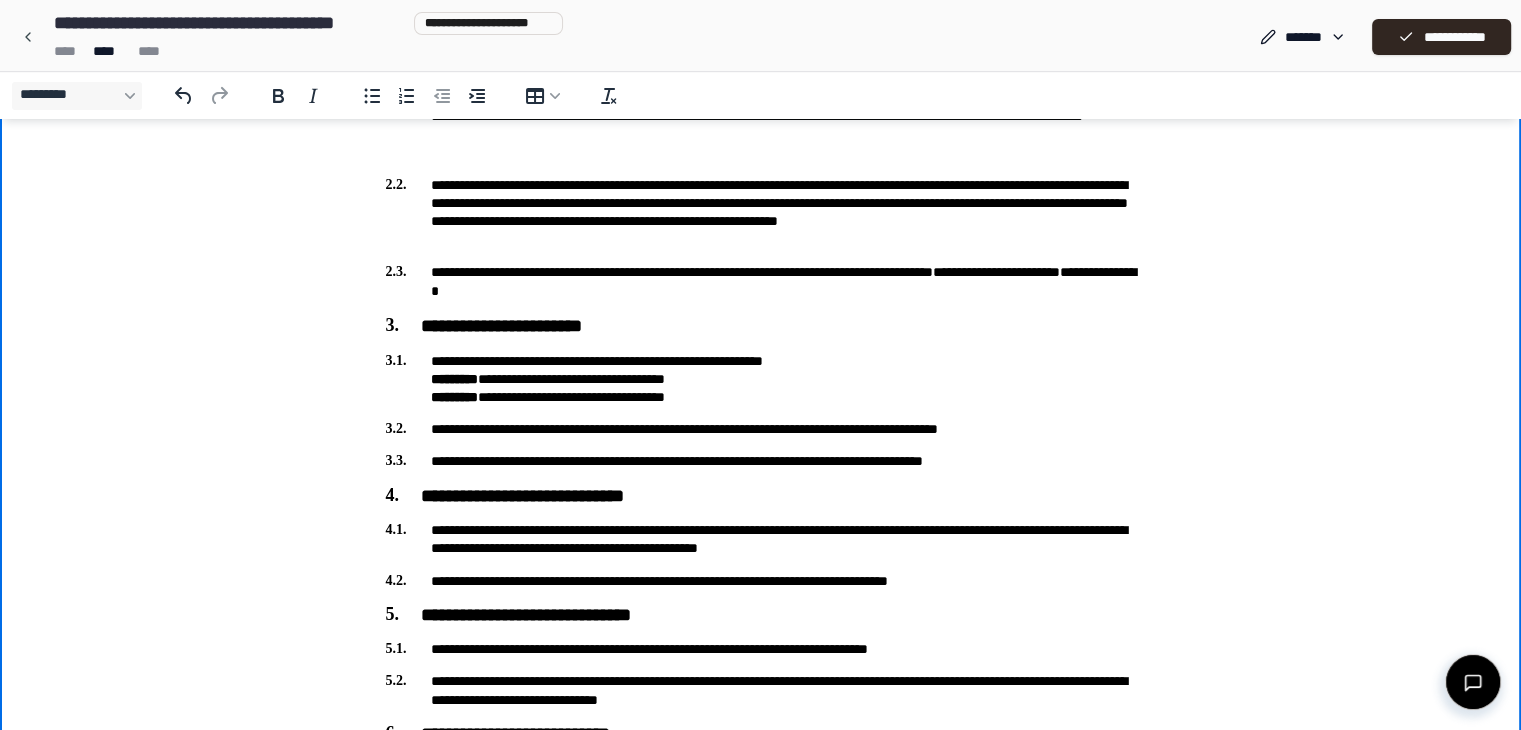 scroll, scrollTop: 815, scrollLeft: 0, axis: vertical 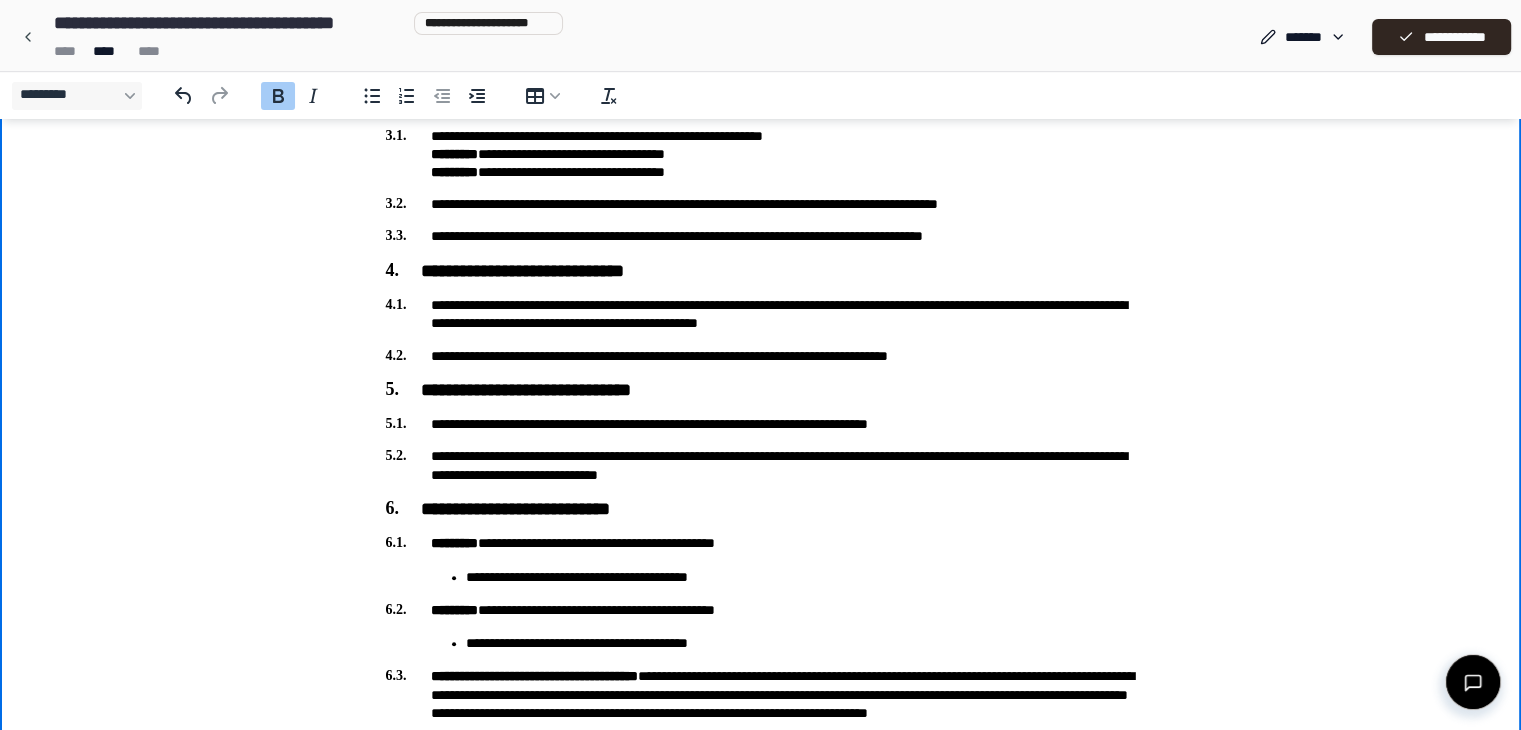 drag, startPoint x: 1048, startPoint y: 362, endPoint x: 1090, endPoint y: 393, distance: 52.201534 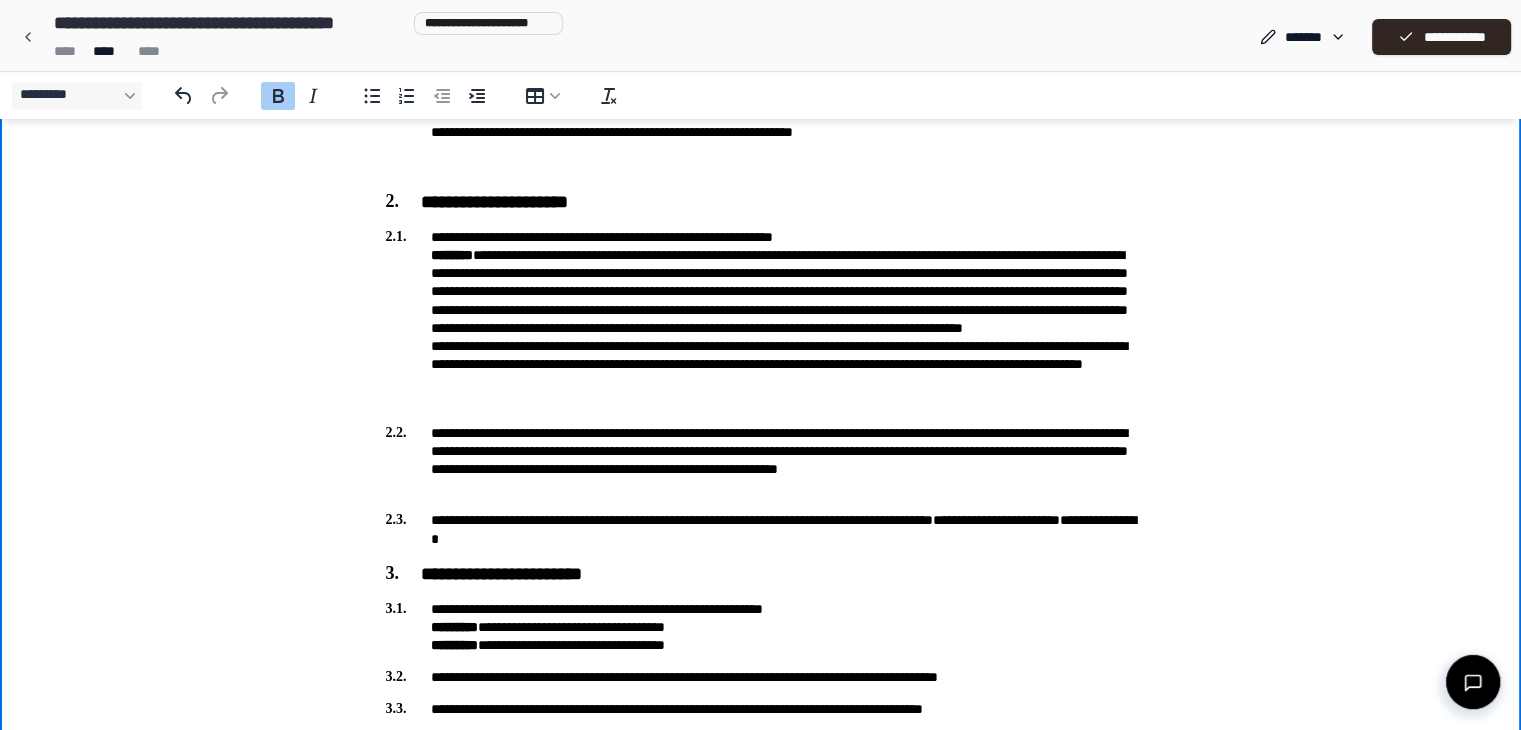 scroll, scrollTop: 548, scrollLeft: 0, axis: vertical 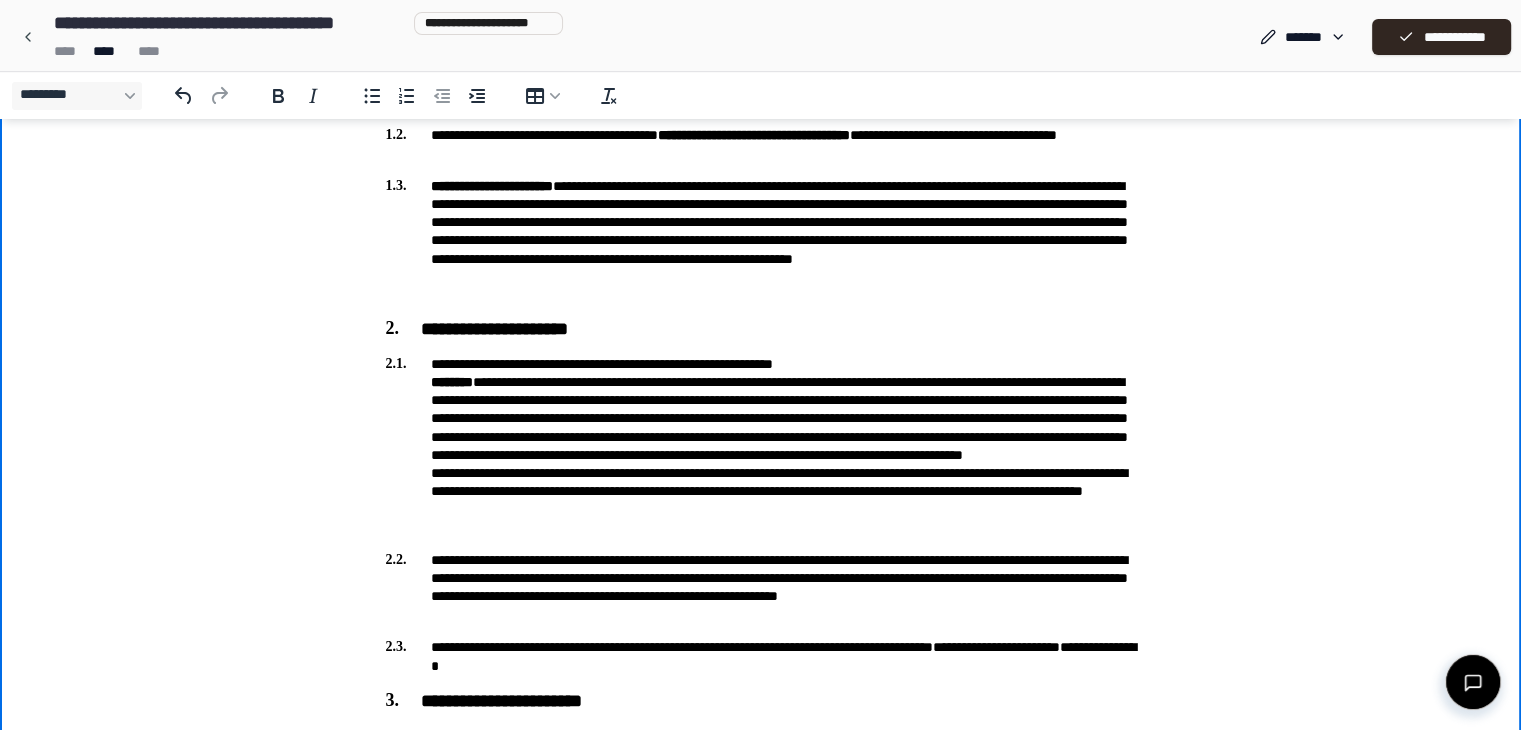 click on "**********" at bounding box center (754, 135) 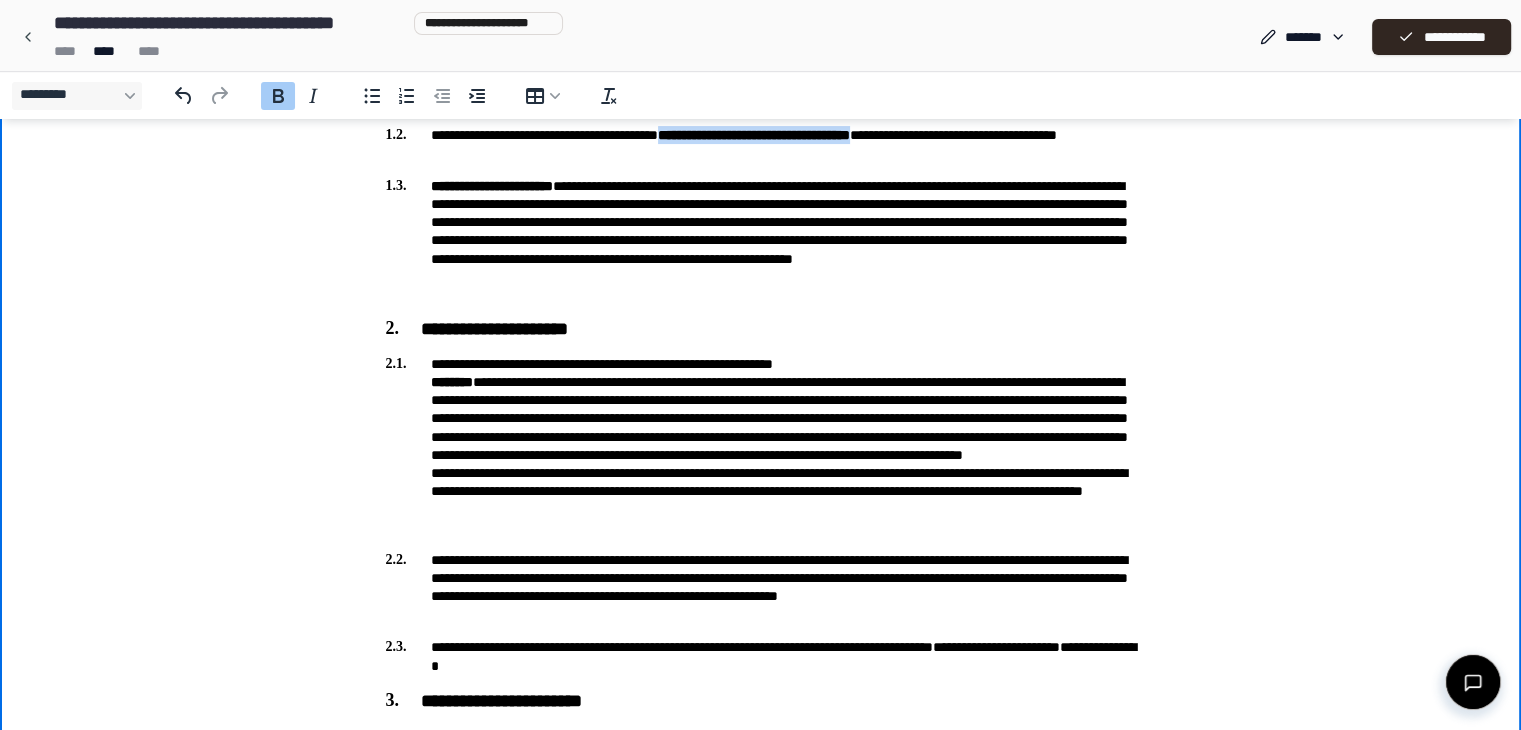 copy on "**********" 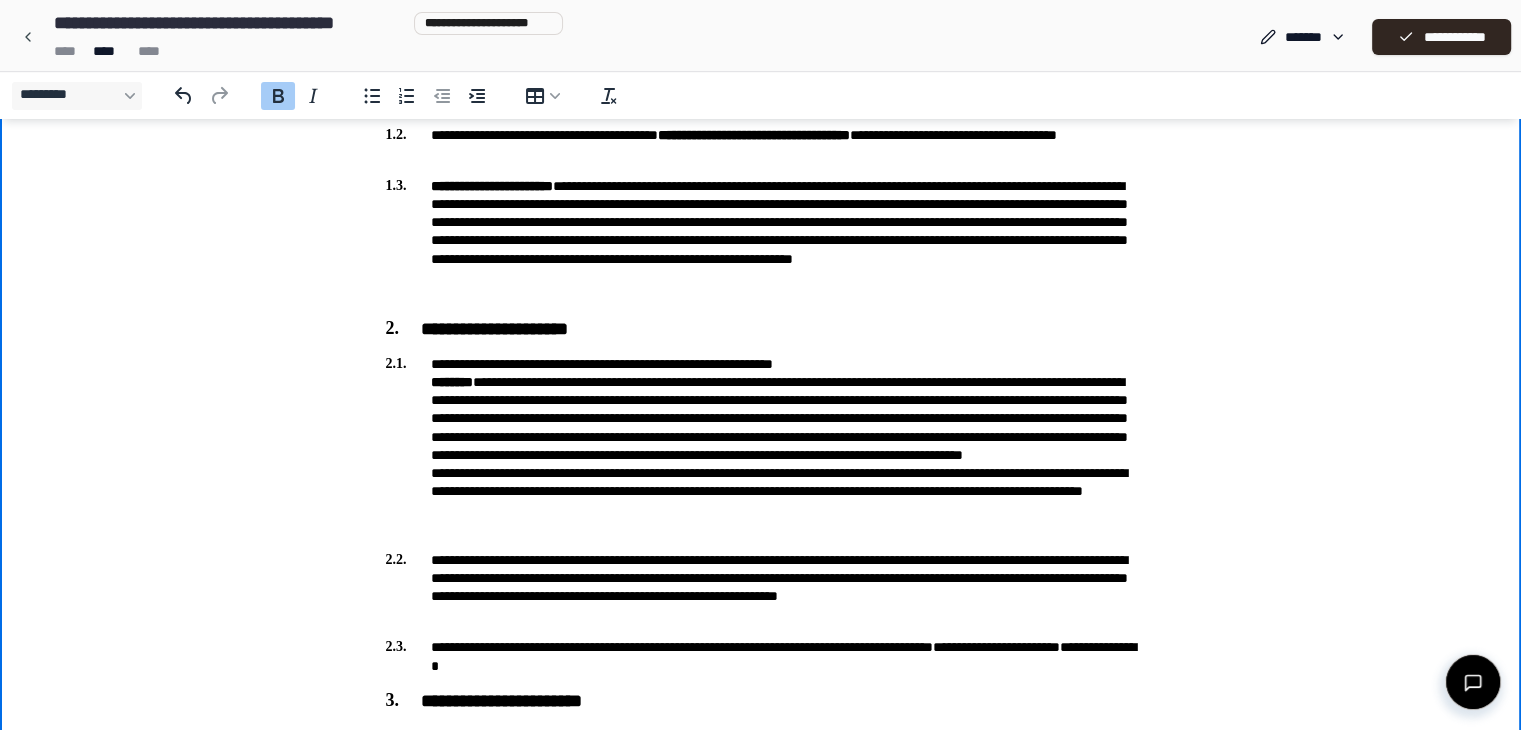 click on "**********" at bounding box center [760, 1233] 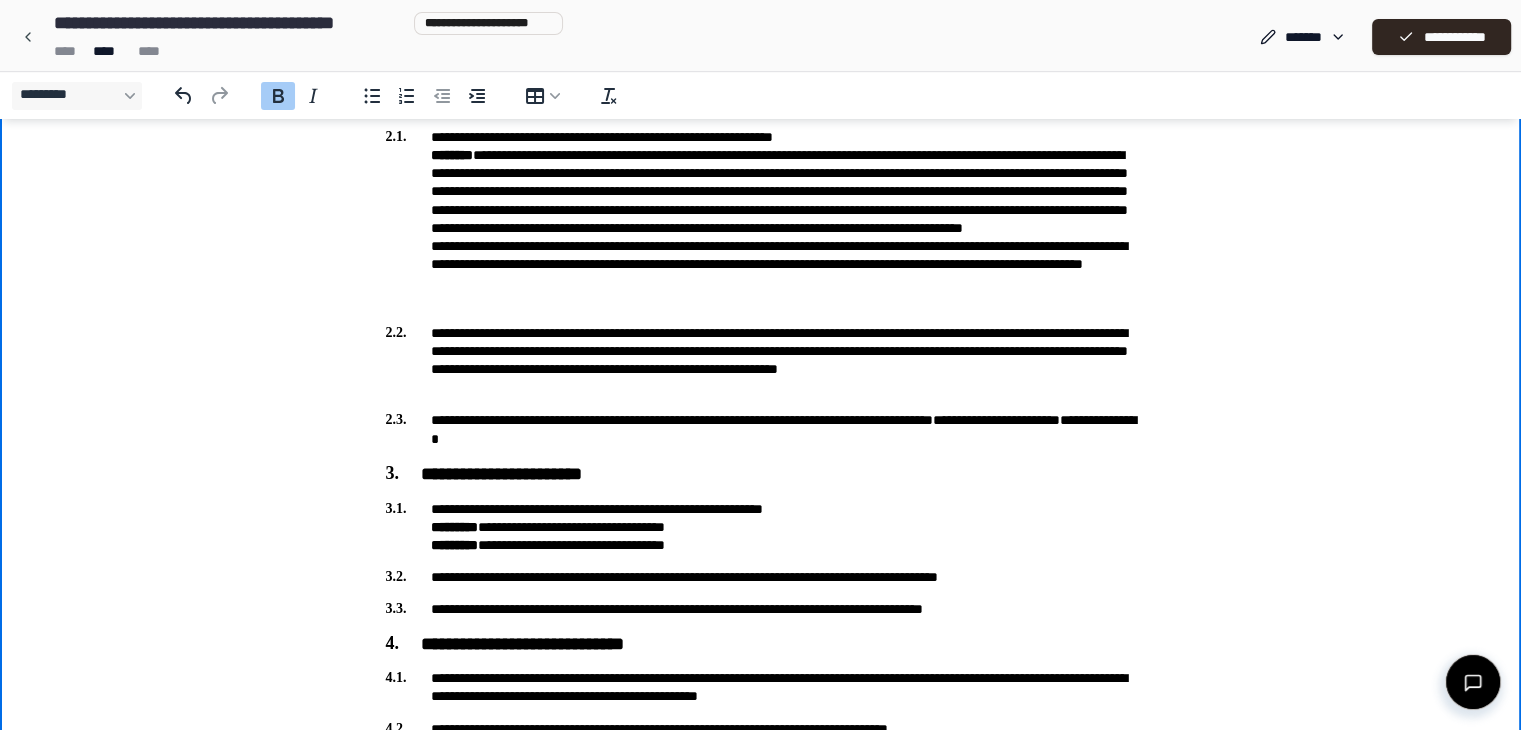 scroll, scrollTop: 668, scrollLeft: 0, axis: vertical 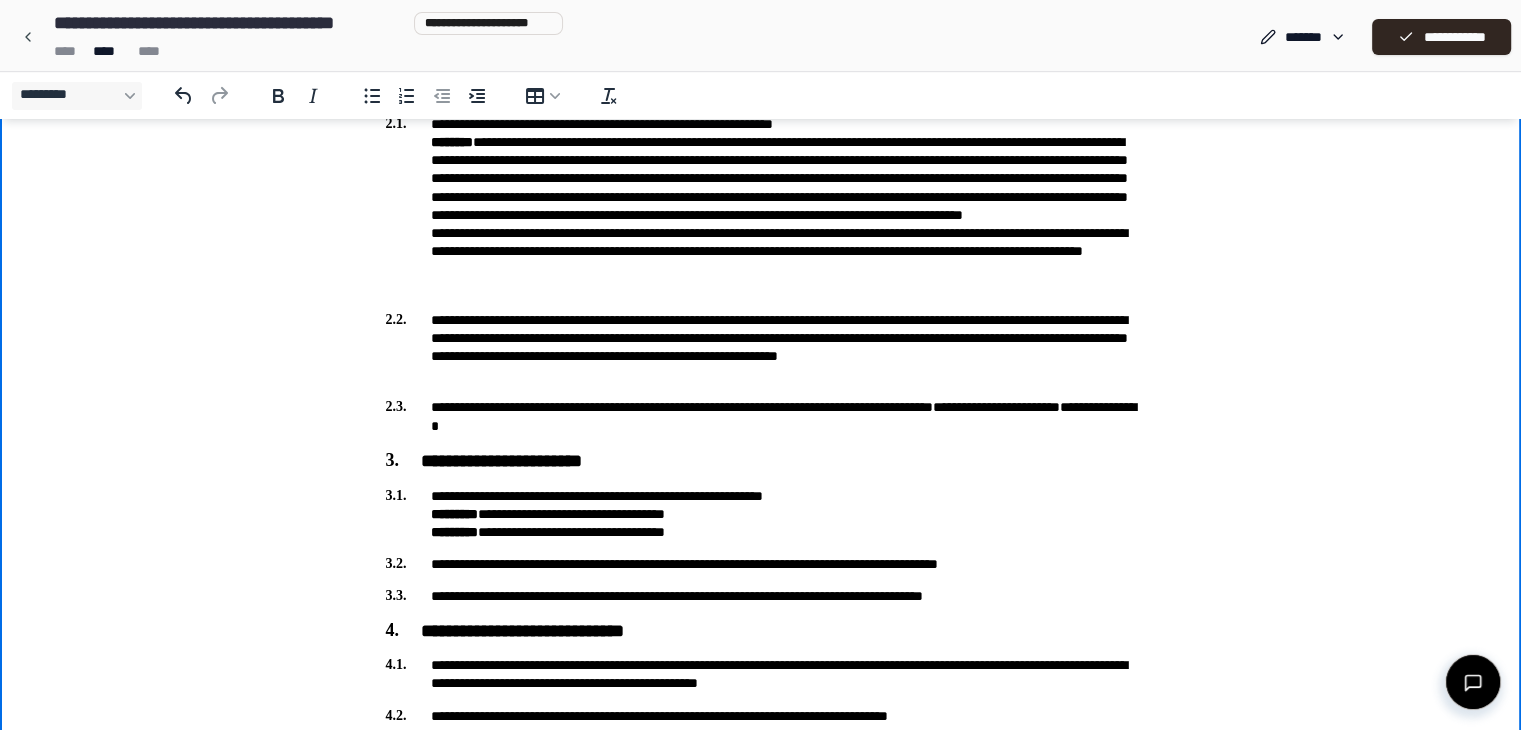 click on "**********" at bounding box center [761, 674] 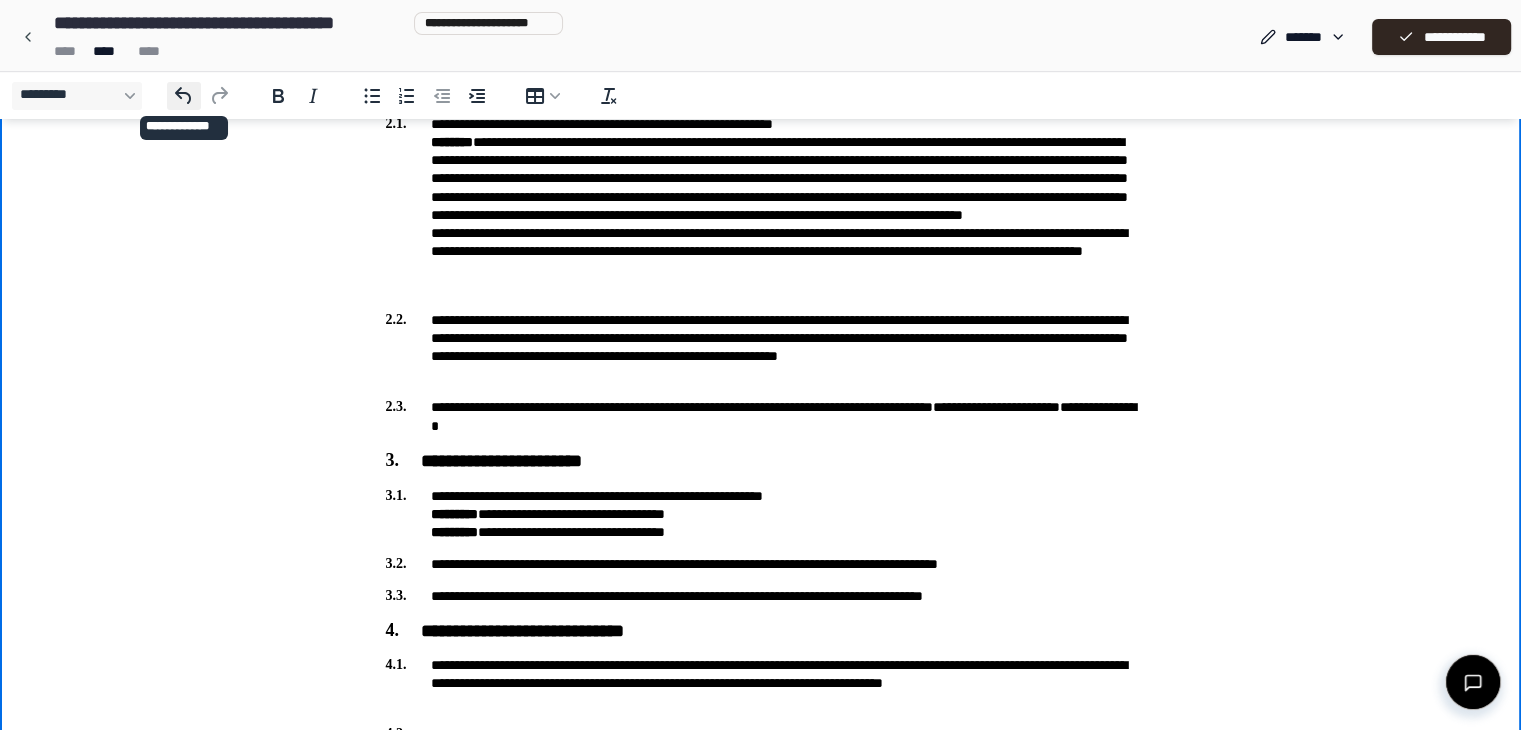 click 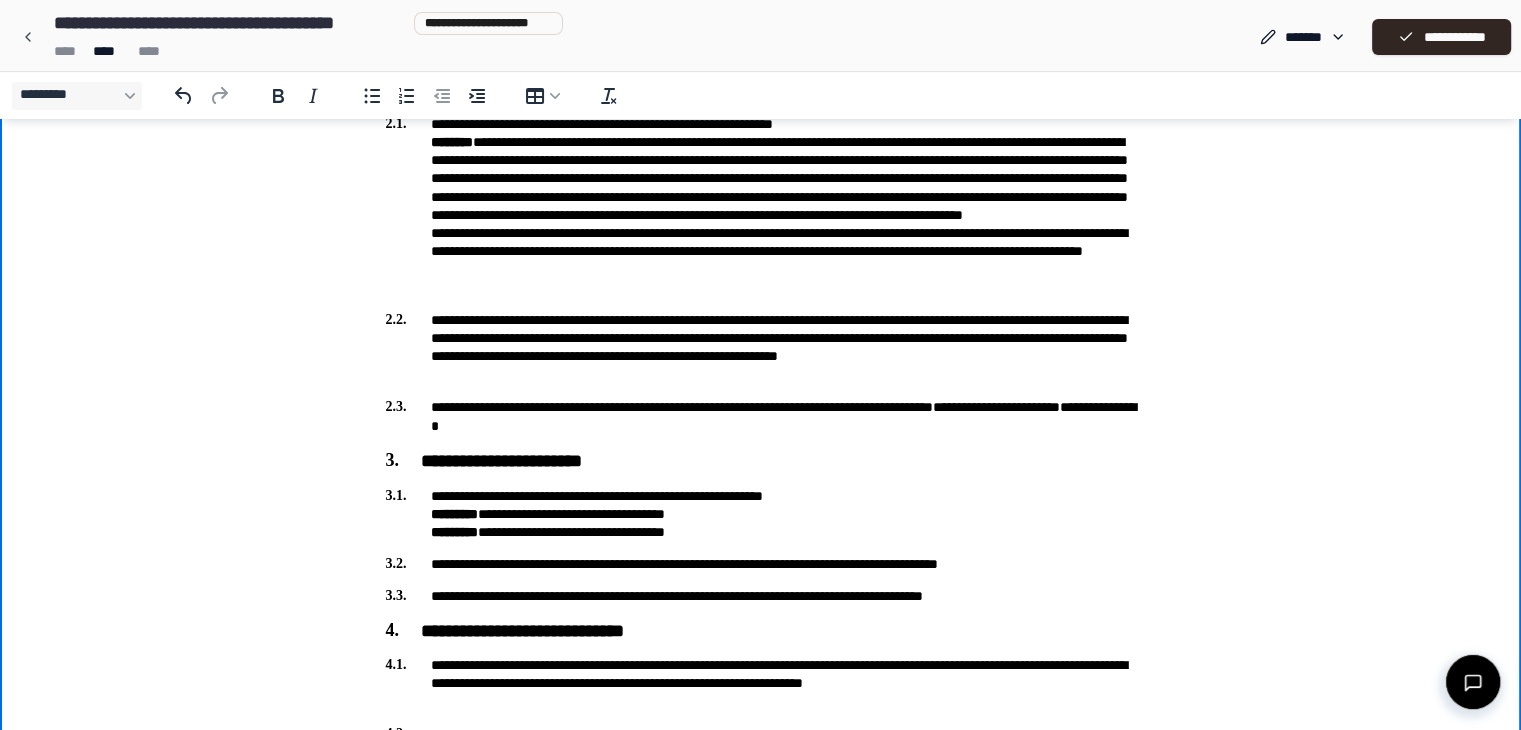 click on "**********" at bounding box center [761, 683] 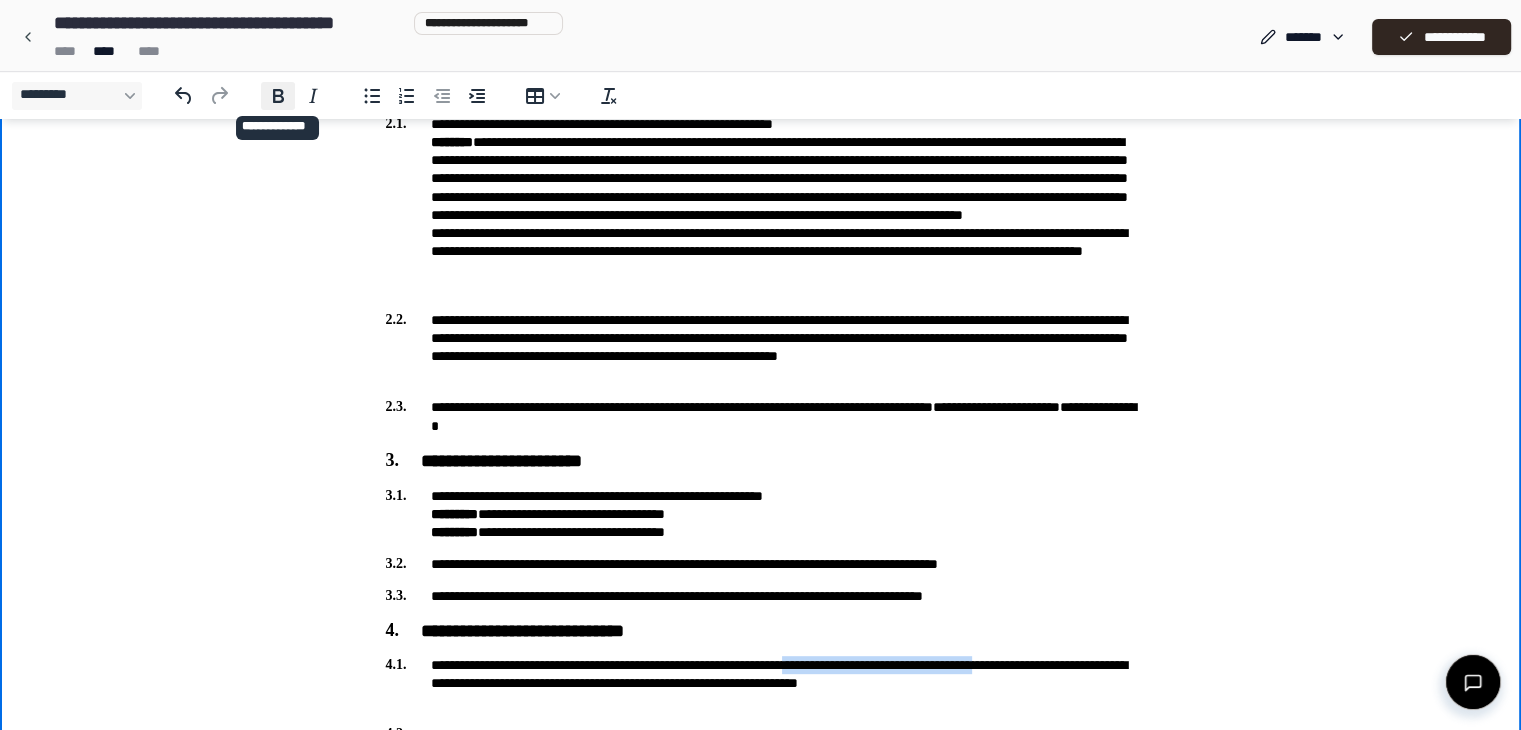 click 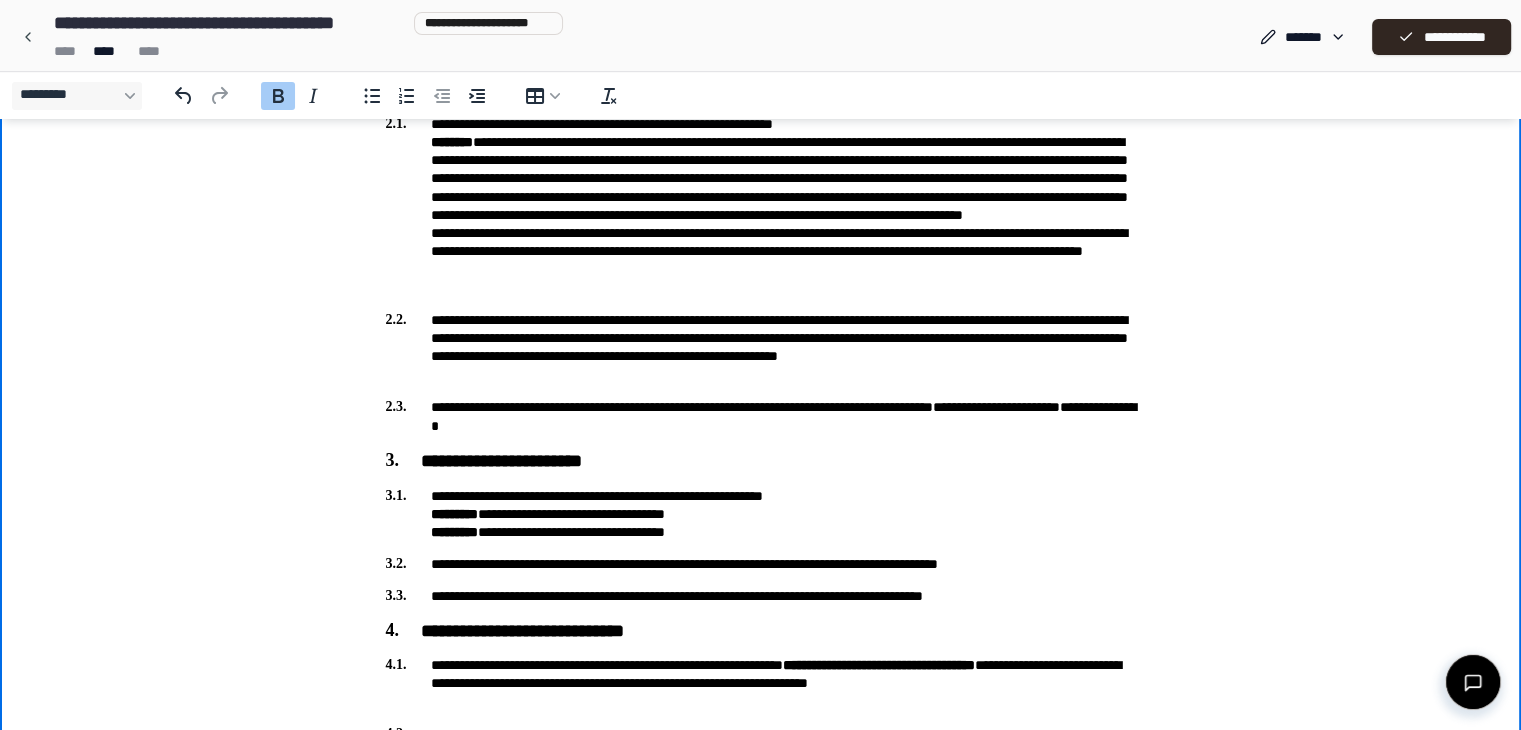 click on "**********" at bounding box center [761, 632] 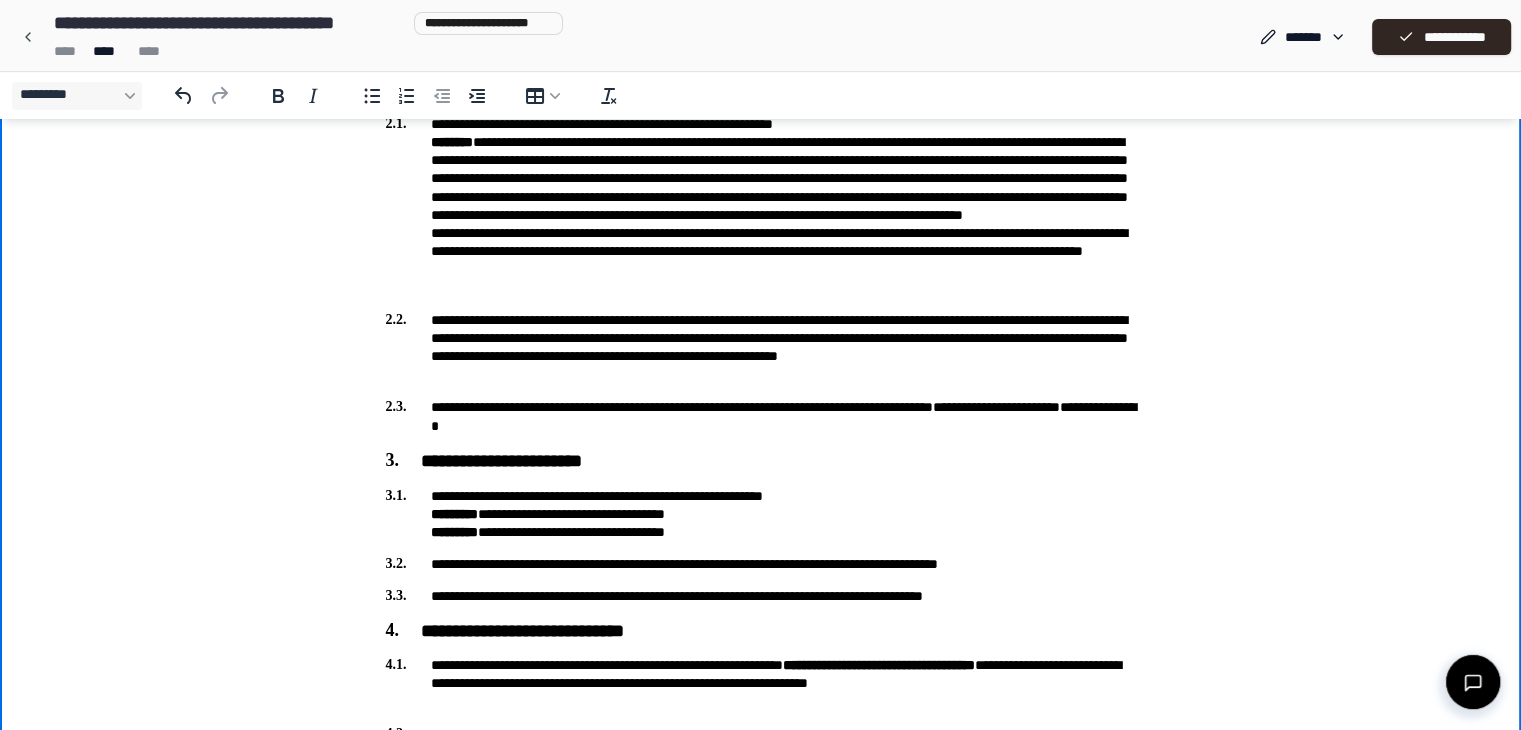 click on "**********" at bounding box center [761, 683] 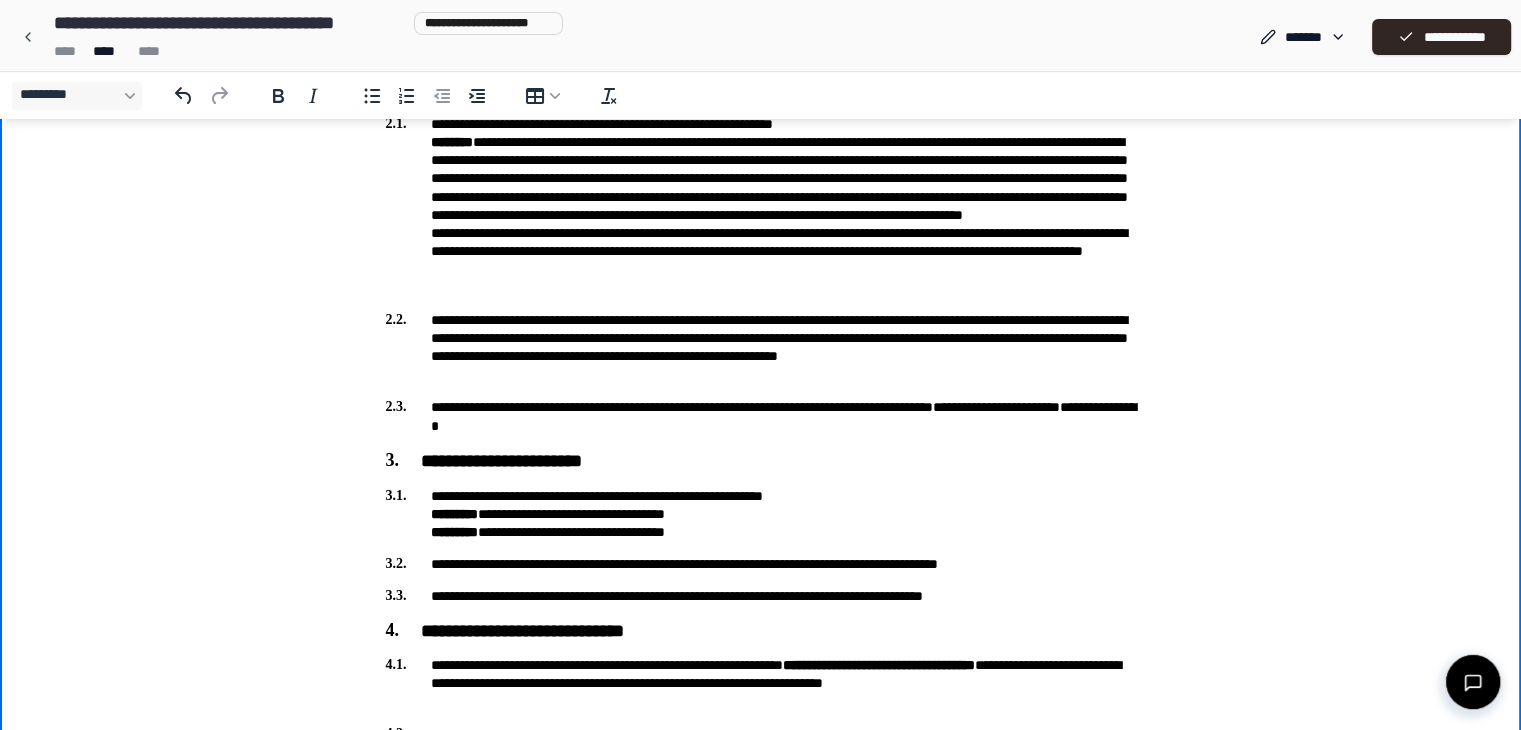 click on "**********" at bounding box center [761, 683] 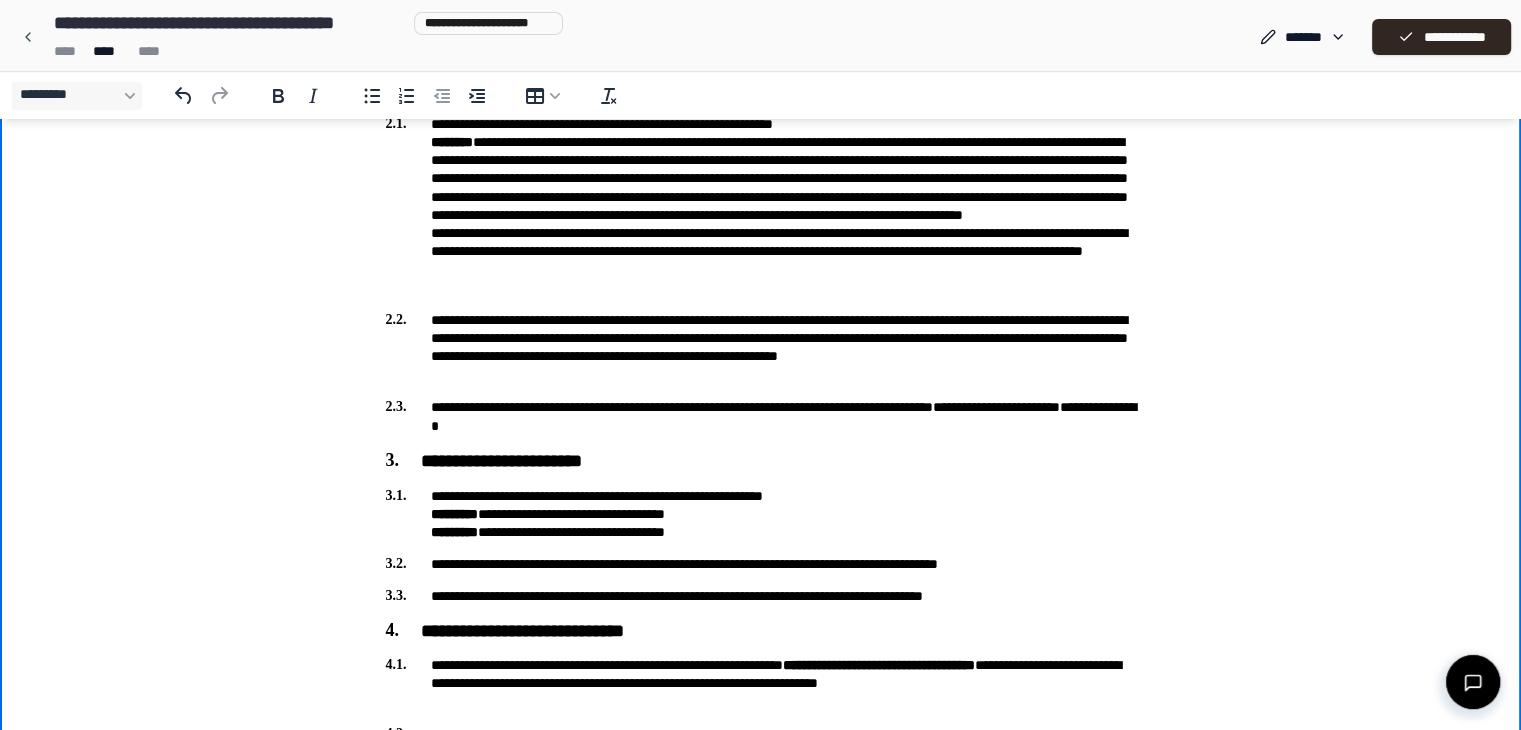 click on "**********" at bounding box center (761, 683) 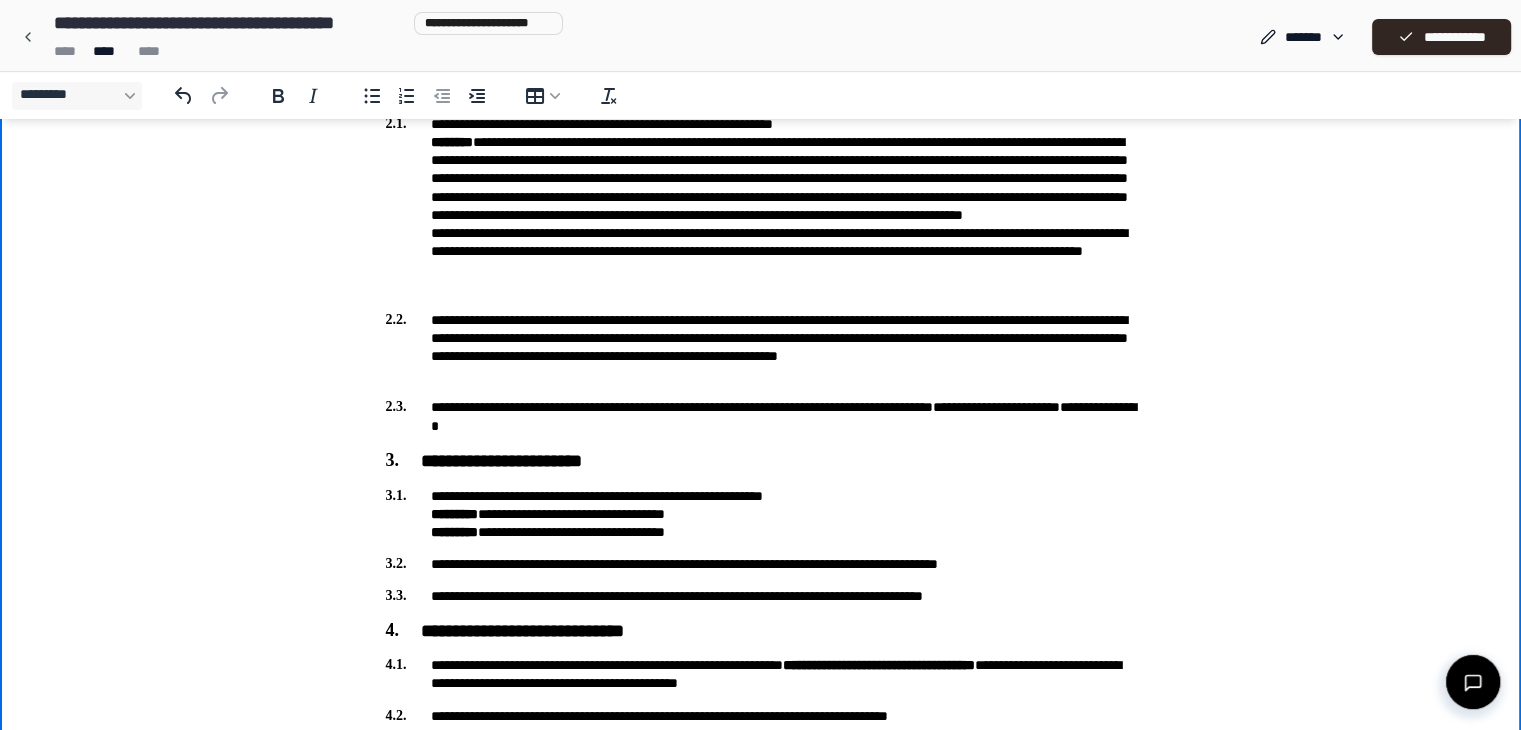click on "**********" at bounding box center (761, 674) 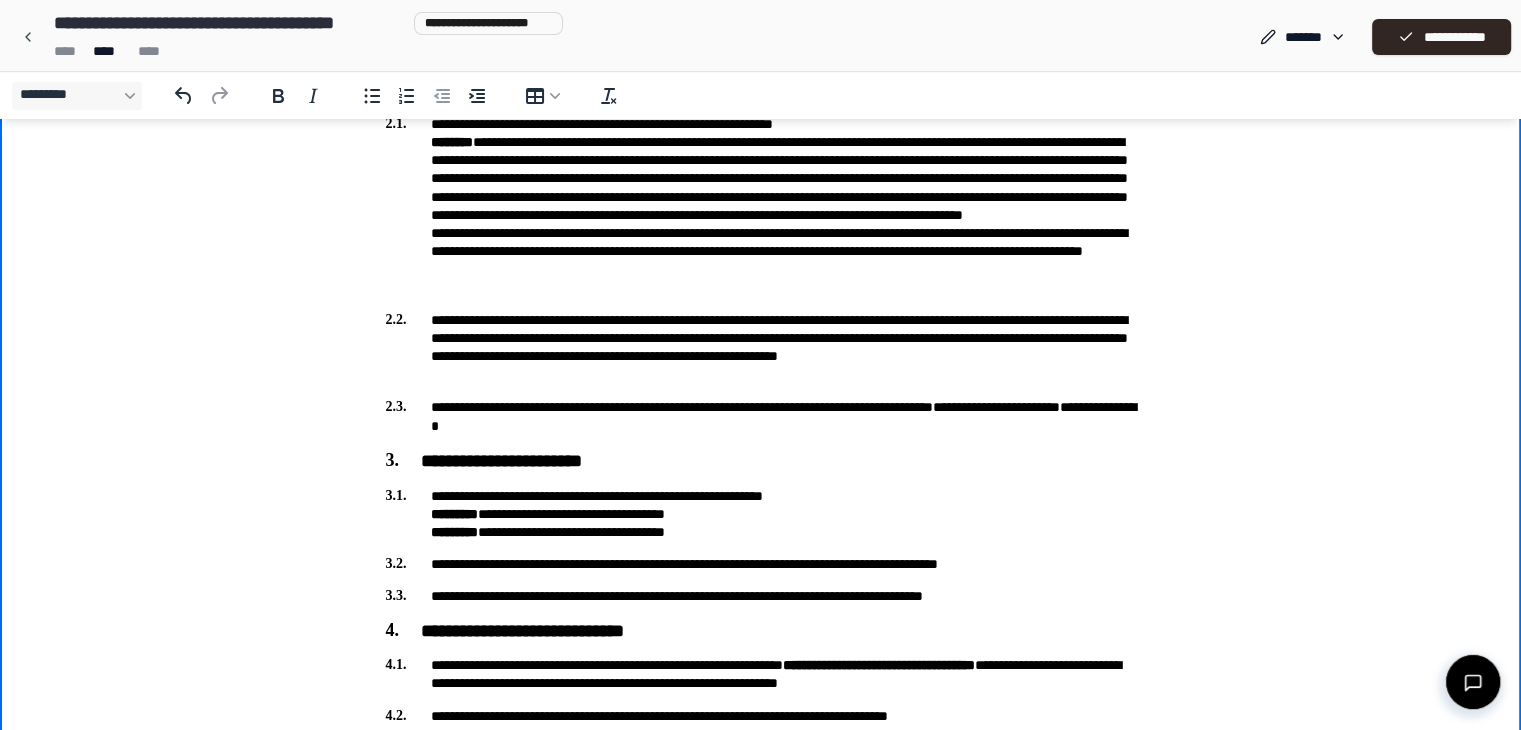 click on "**********" at bounding box center [761, 674] 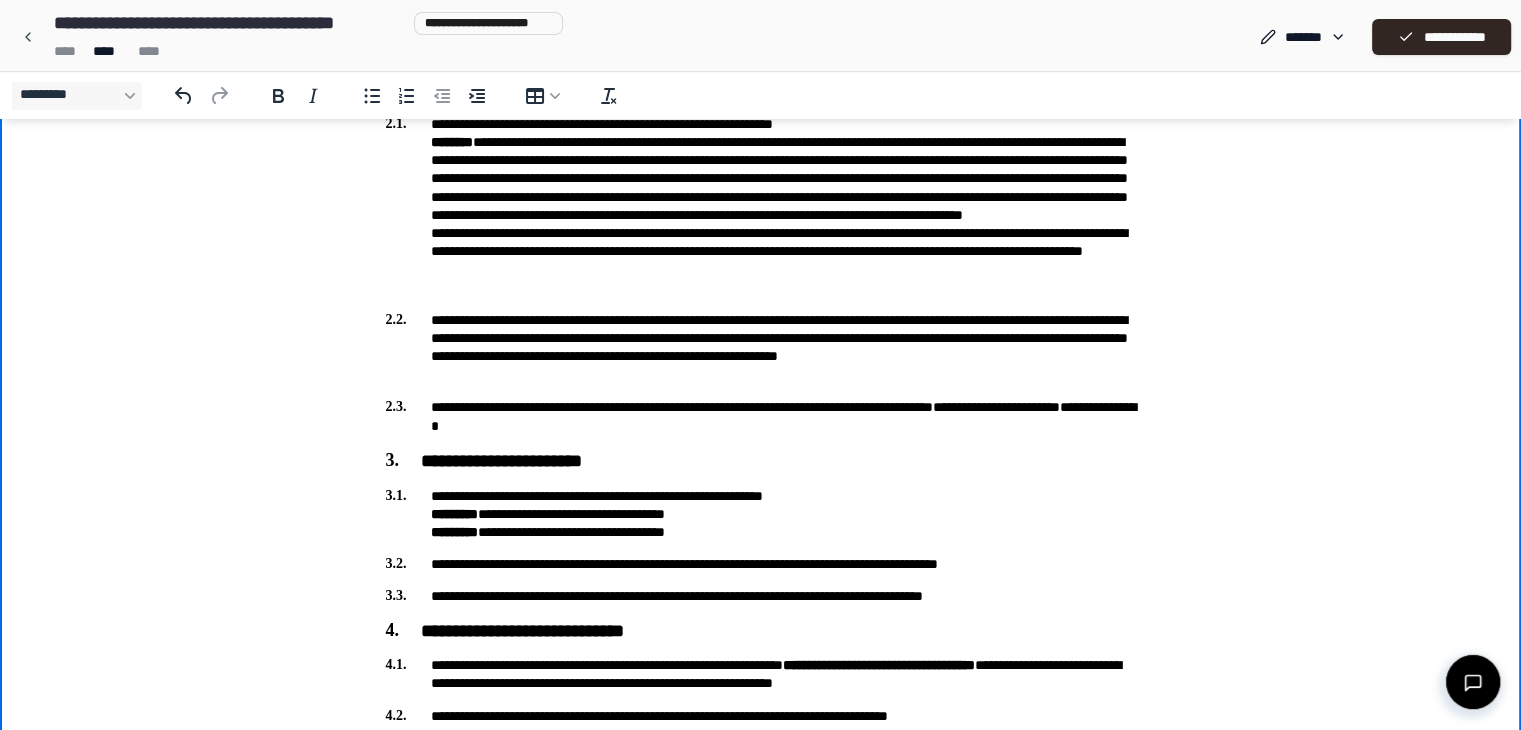 click on "**********" at bounding box center [761, 417] 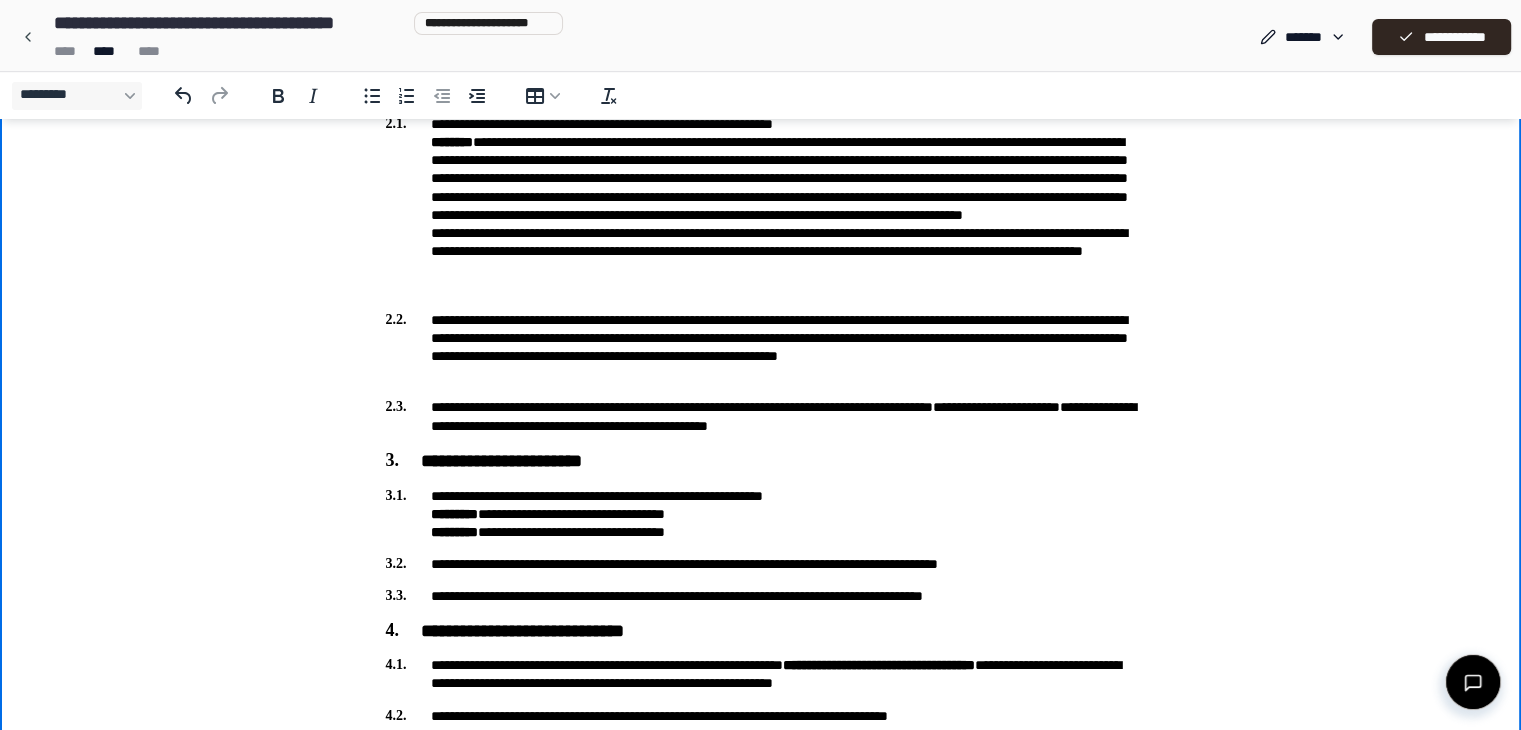 click on "**********" at bounding box center (761, 417) 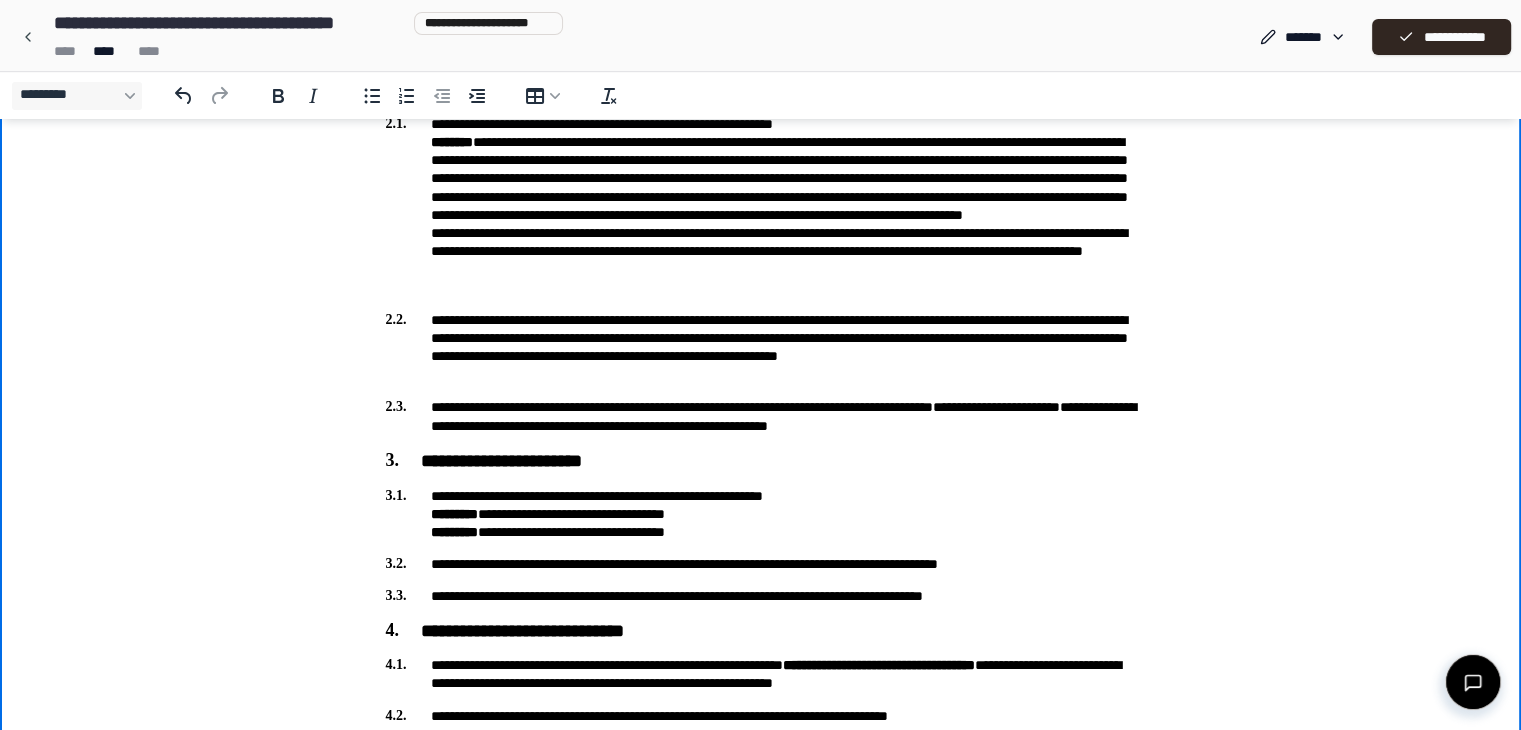 click on "**********" at bounding box center [761, 417] 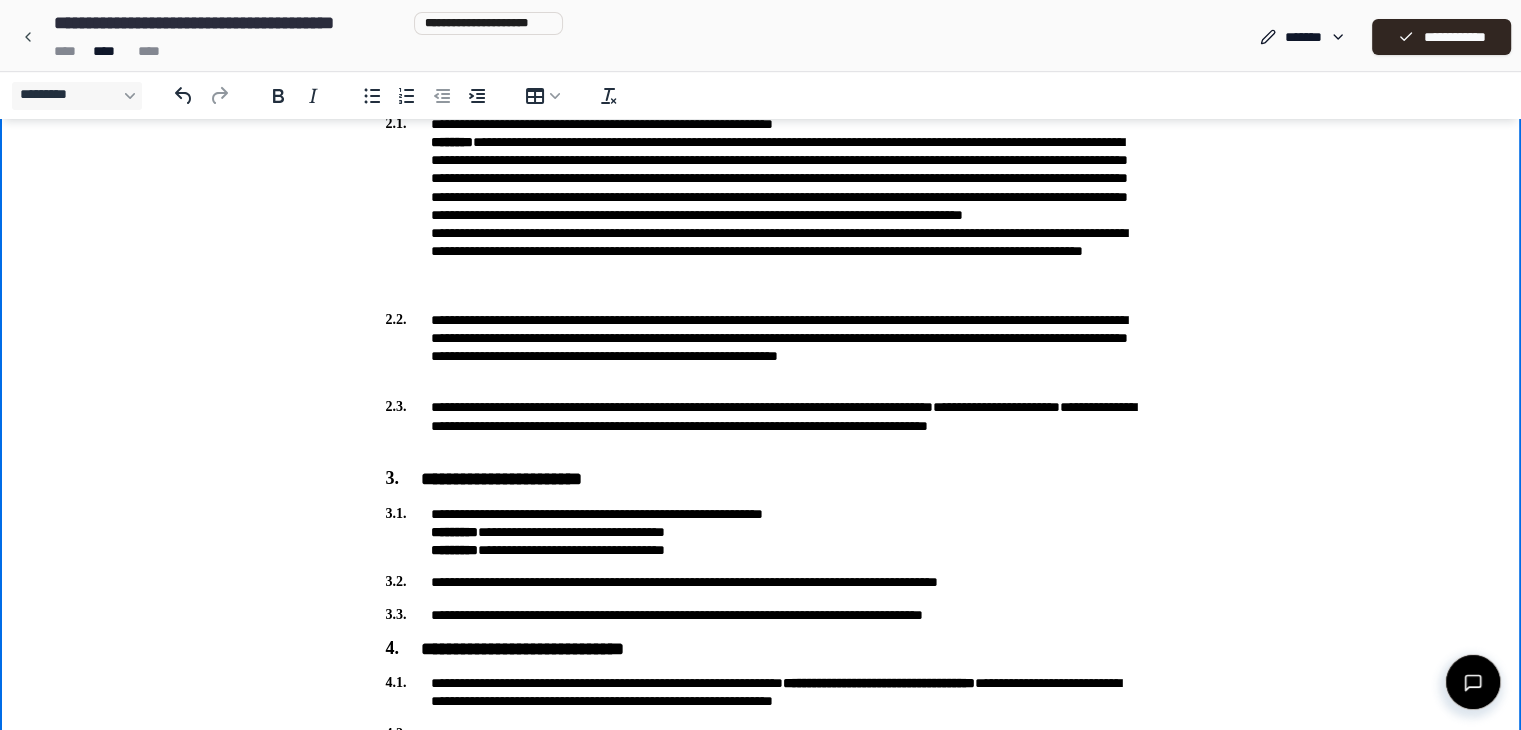 click on "**********" at bounding box center (761, 480) 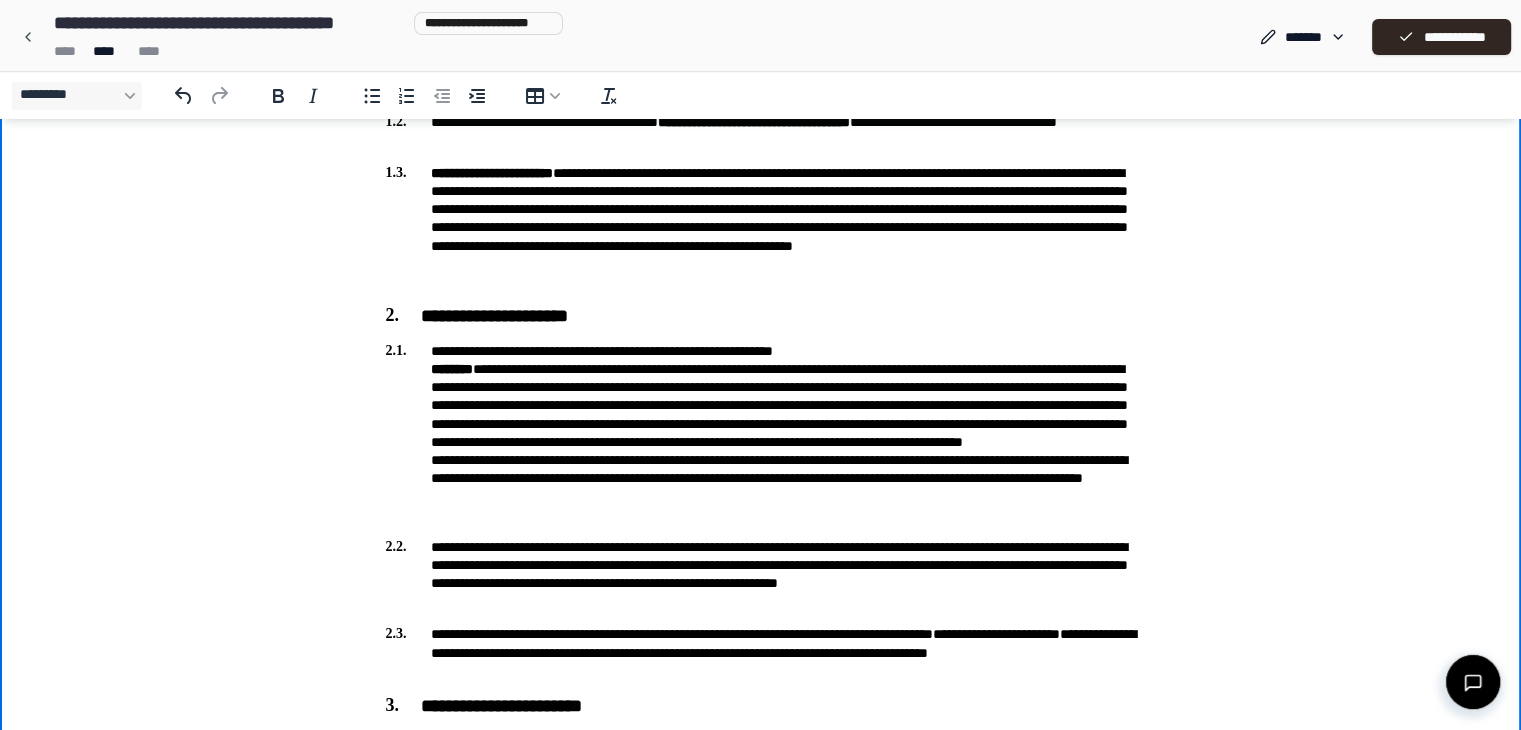 scroll, scrollTop: 348, scrollLeft: 0, axis: vertical 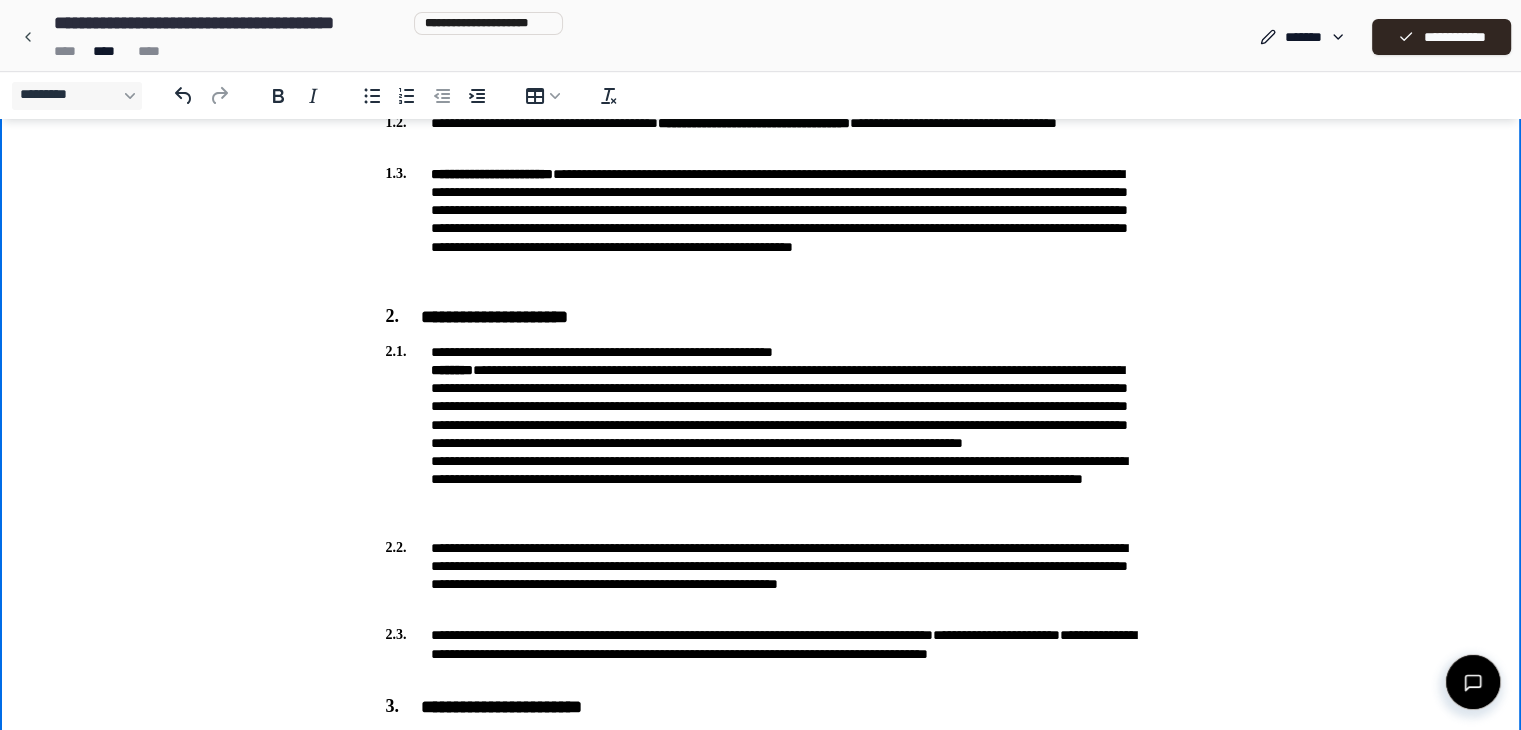 click on "**********" at bounding box center [760, 1247] 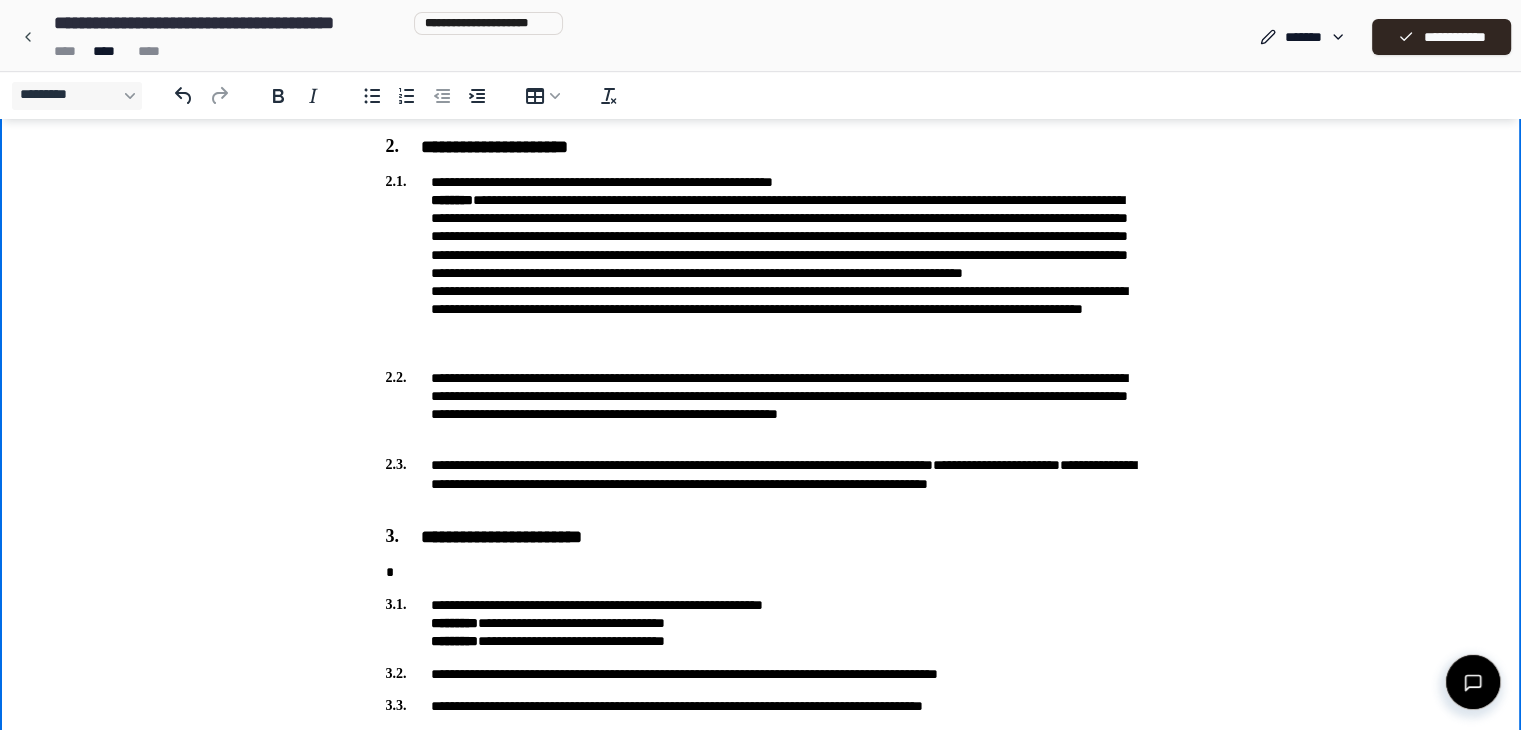 scroll, scrollTop: 640, scrollLeft: 0, axis: vertical 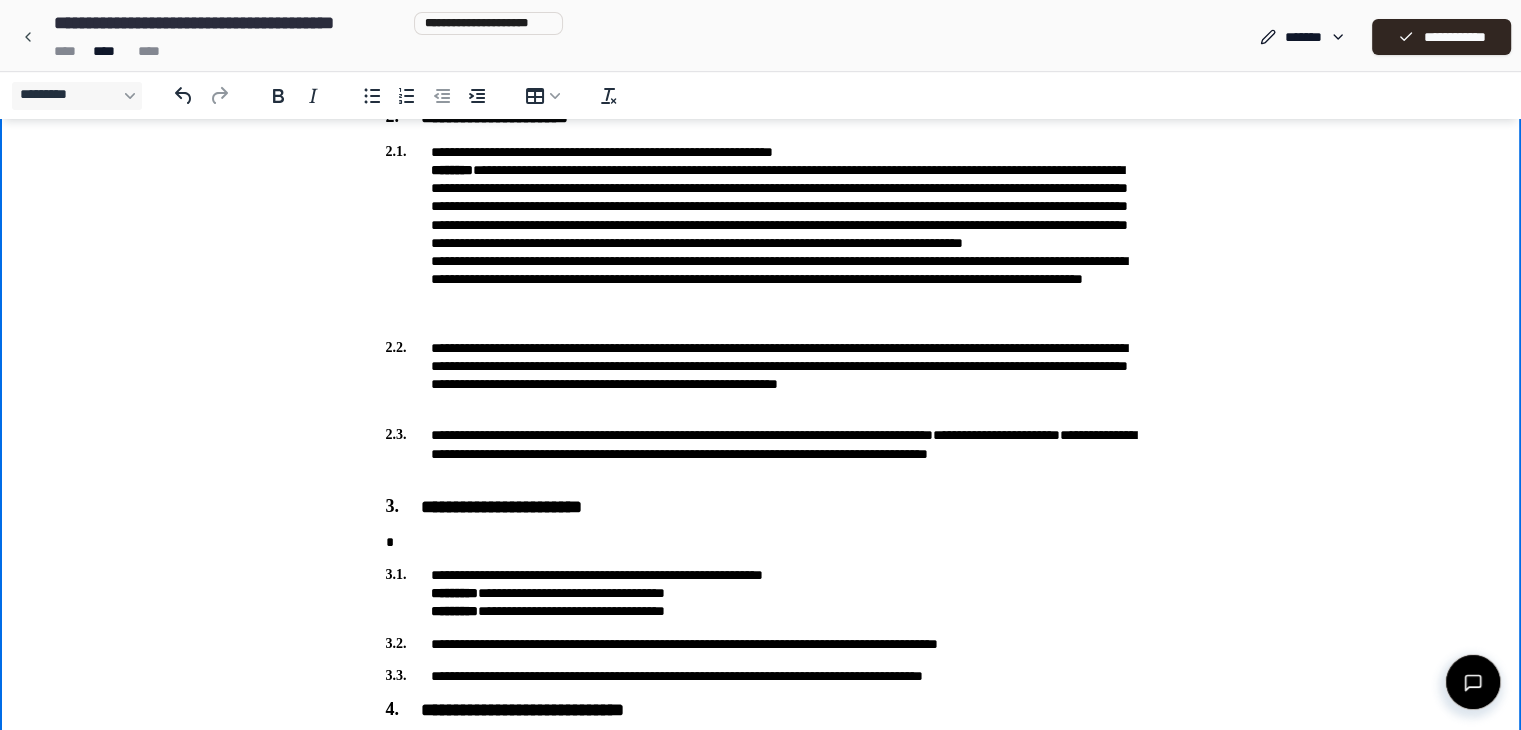 click on "*" at bounding box center [761, 542] 